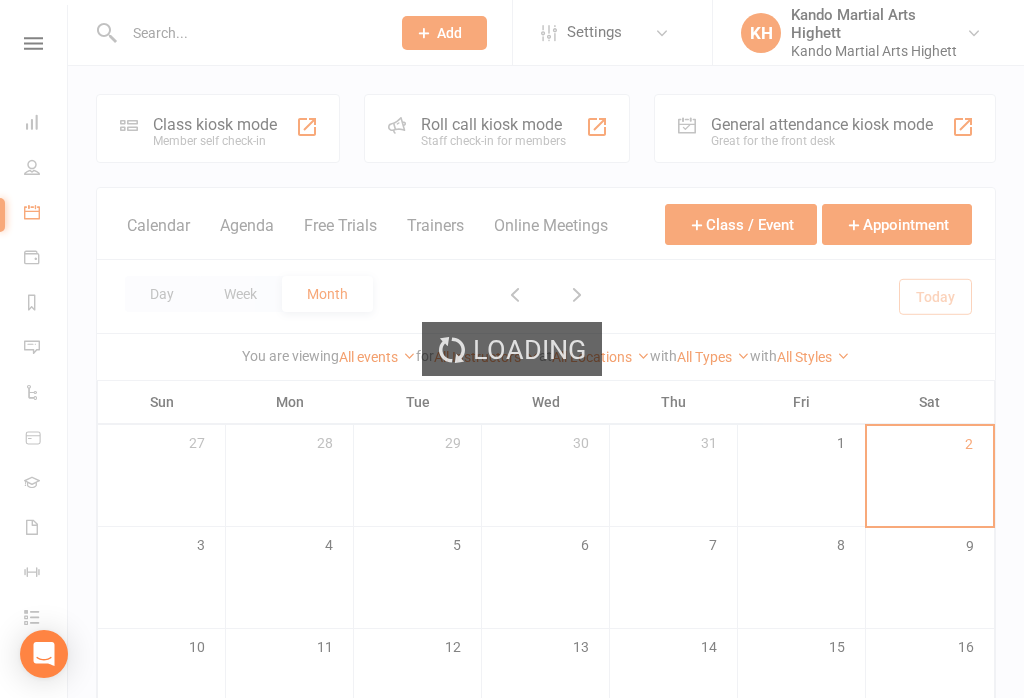 scroll, scrollTop: 0, scrollLeft: 0, axis: both 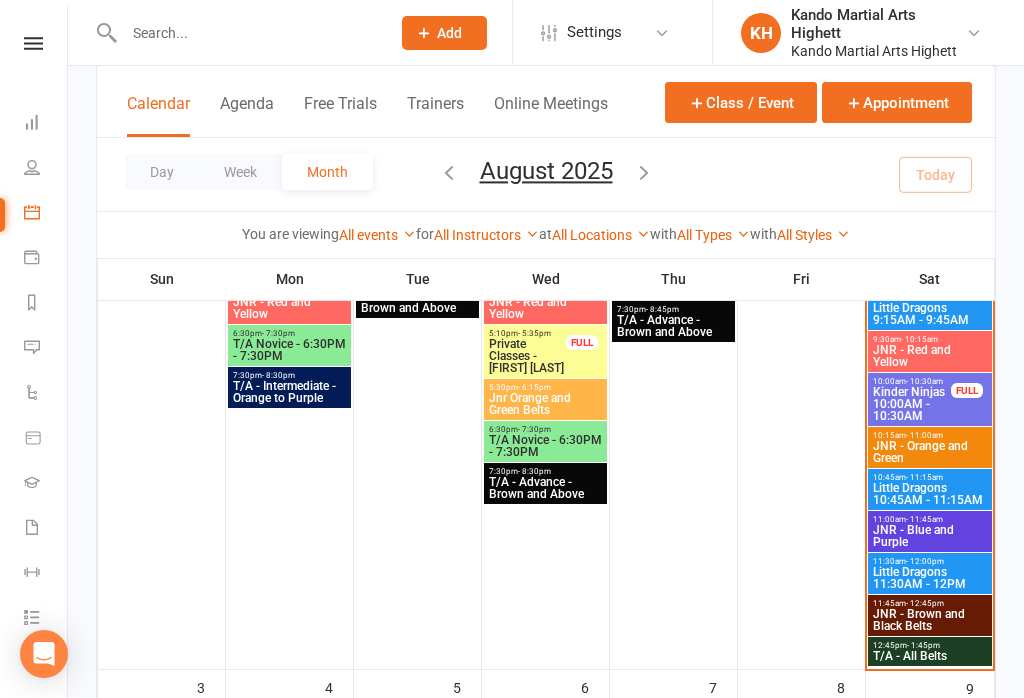 click on "JNR - Blue and Purple" at bounding box center [930, 536] 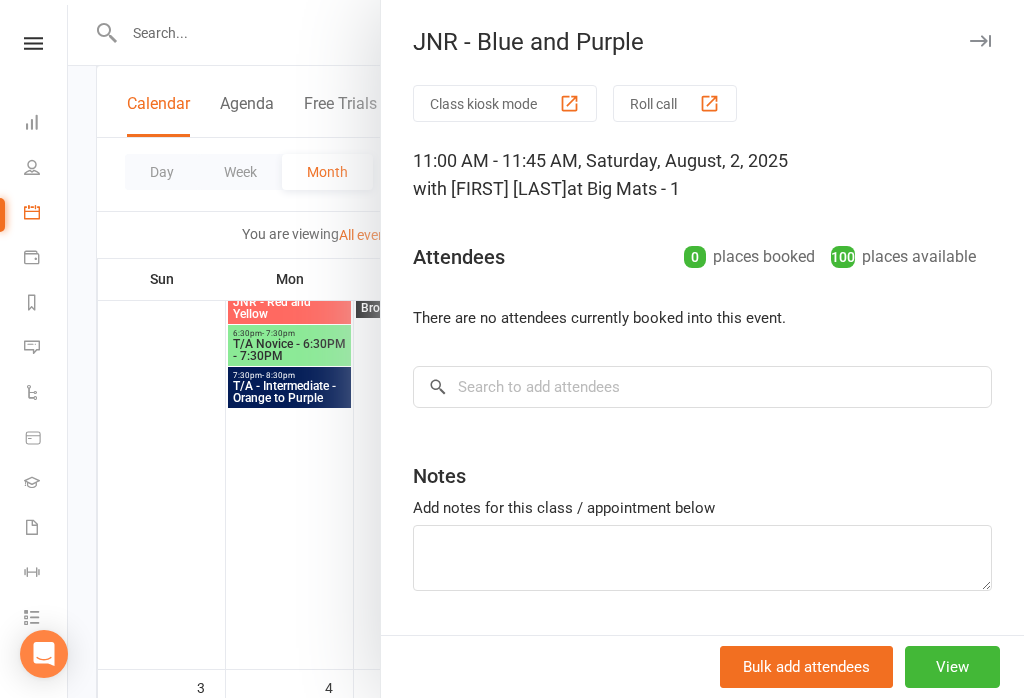 click on "Roll call" at bounding box center [675, 103] 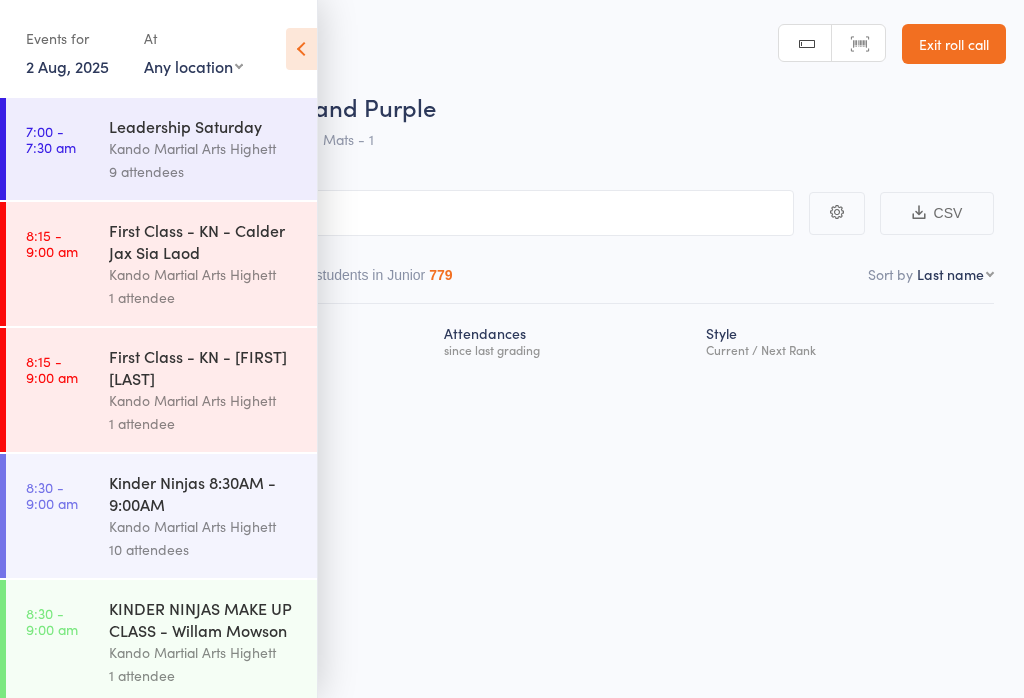 scroll, scrollTop: 0, scrollLeft: 0, axis: both 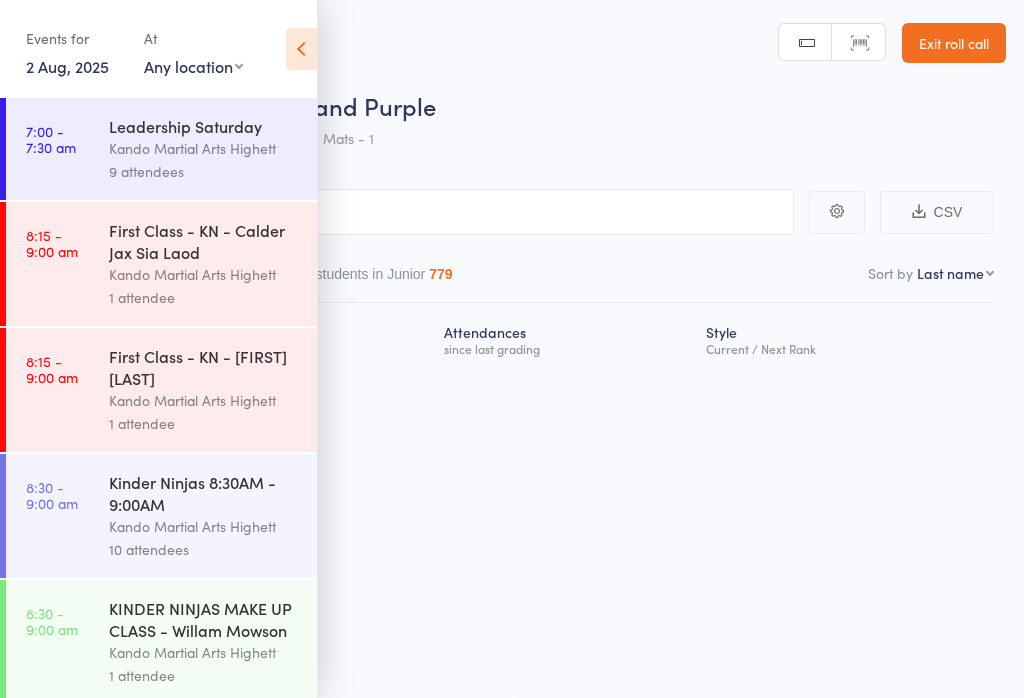 click at bounding box center [301, 49] 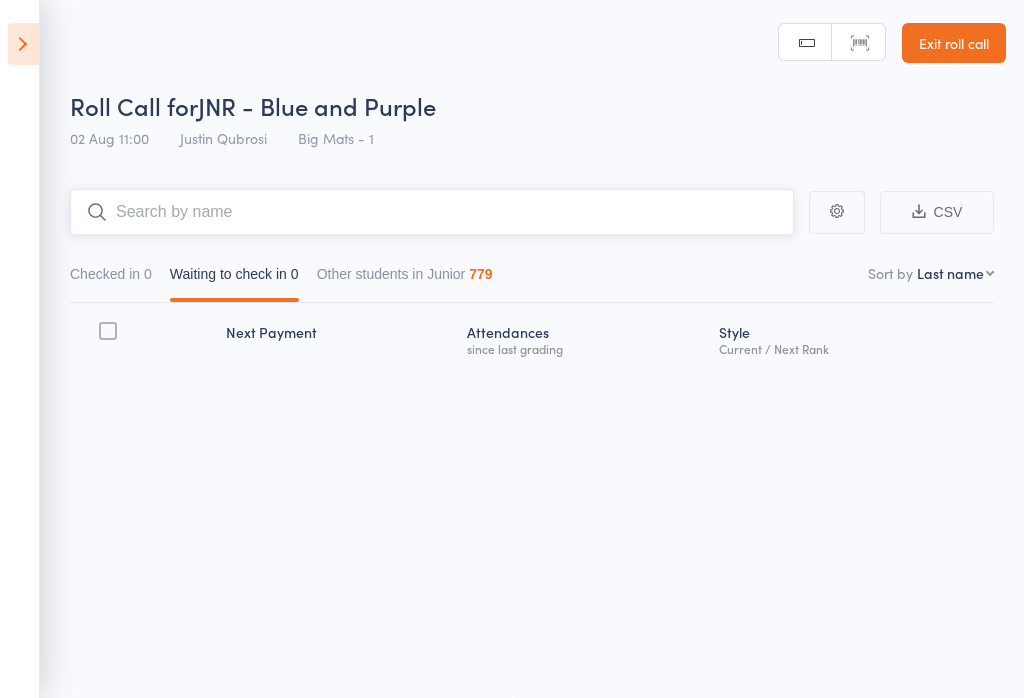 click at bounding box center [432, 212] 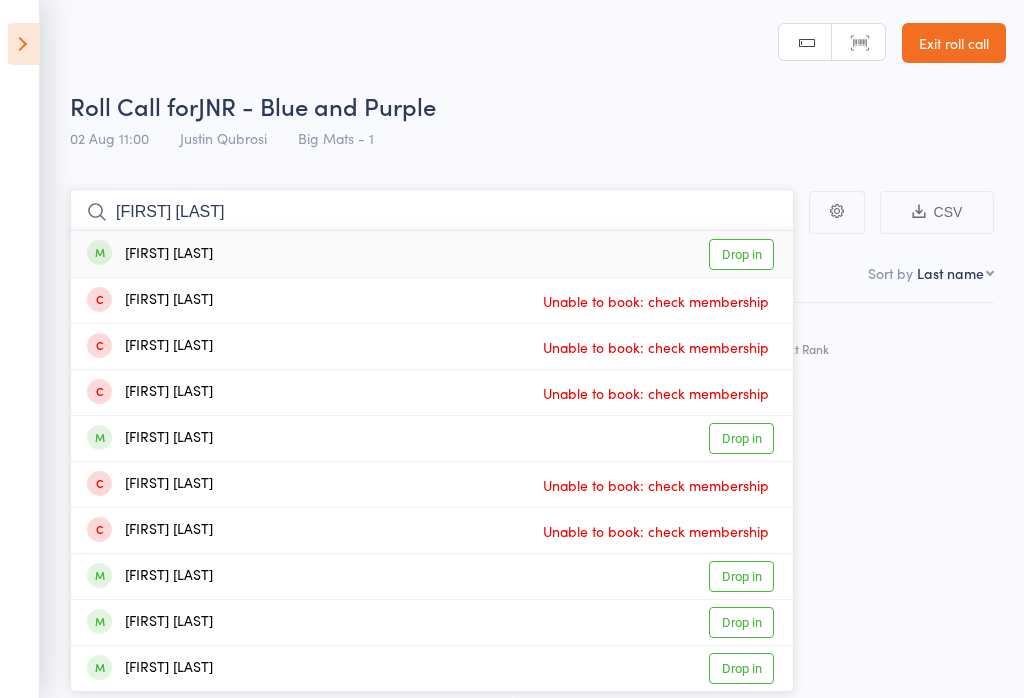 type on "[FIRST] [LAST]" 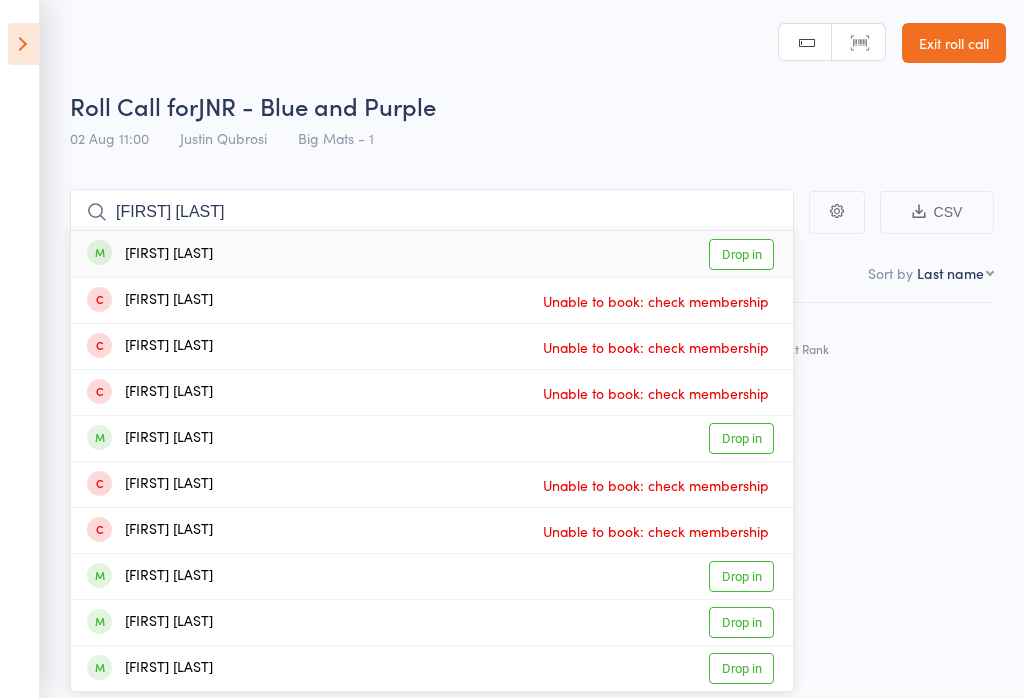 click on "Drop in" at bounding box center (741, 254) 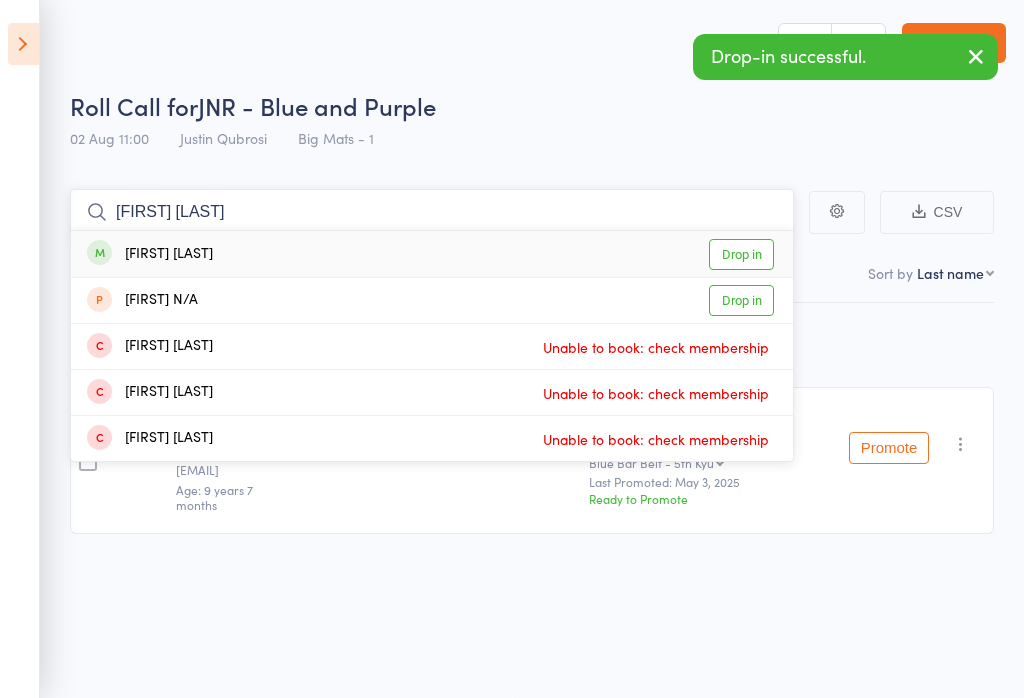 type on "[FIRST] [LAST]" 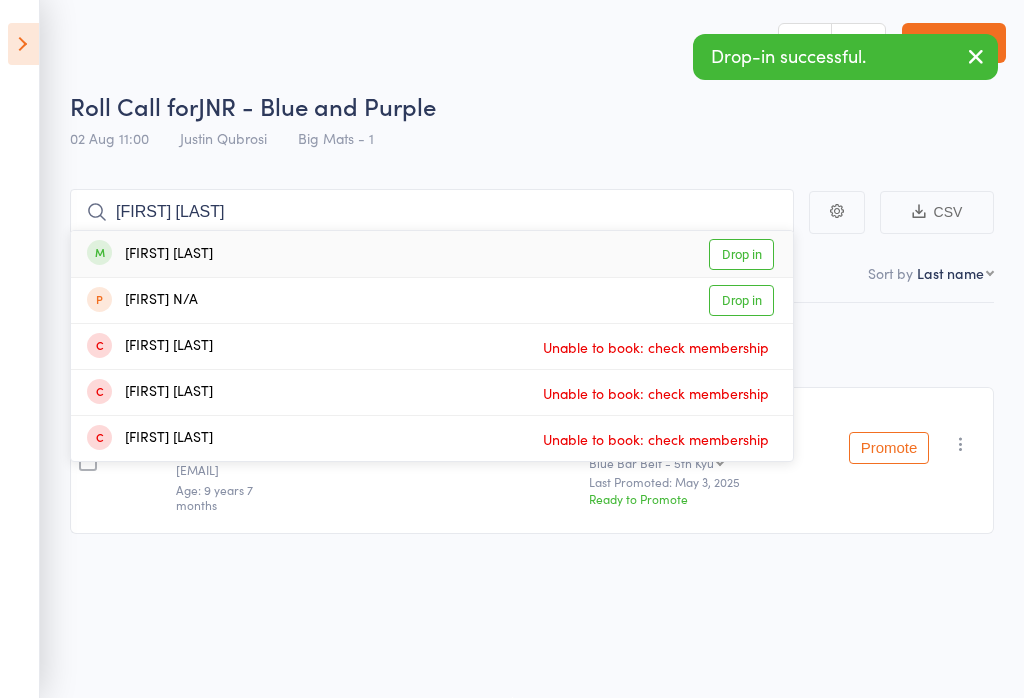 click on "Drop in" at bounding box center [741, 254] 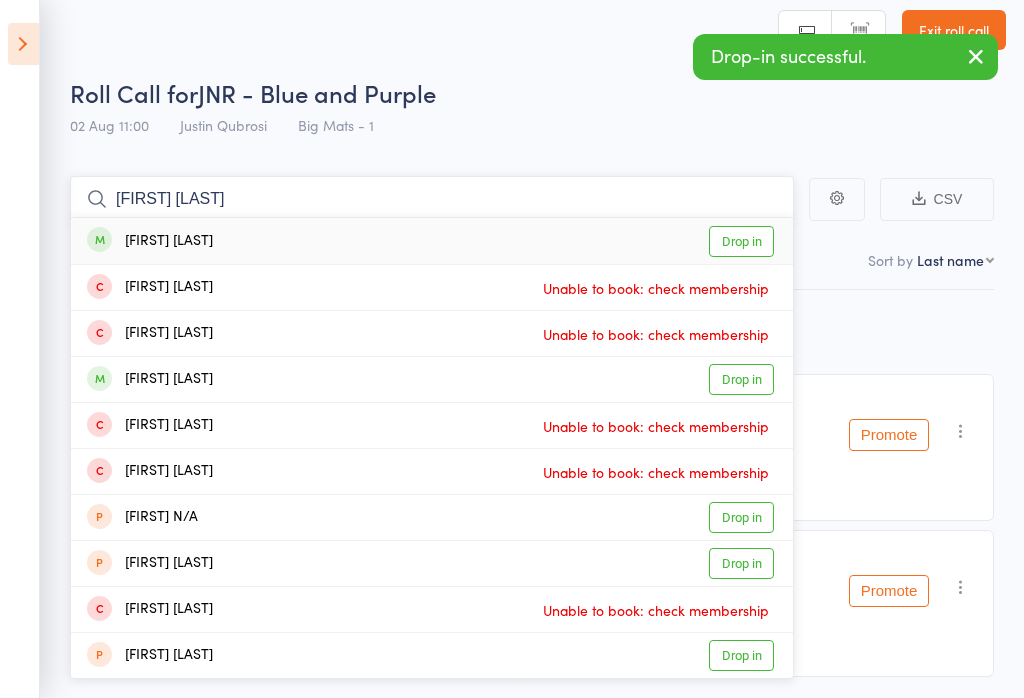 type on "[FIRST] [LAST]" 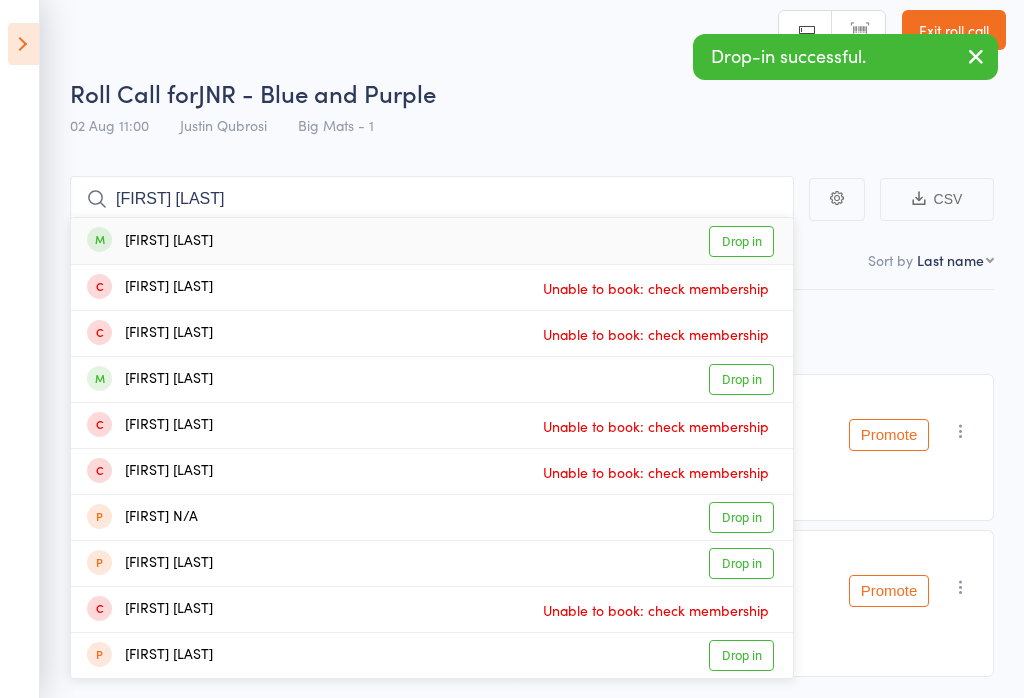 click on "Drop in" at bounding box center (741, 241) 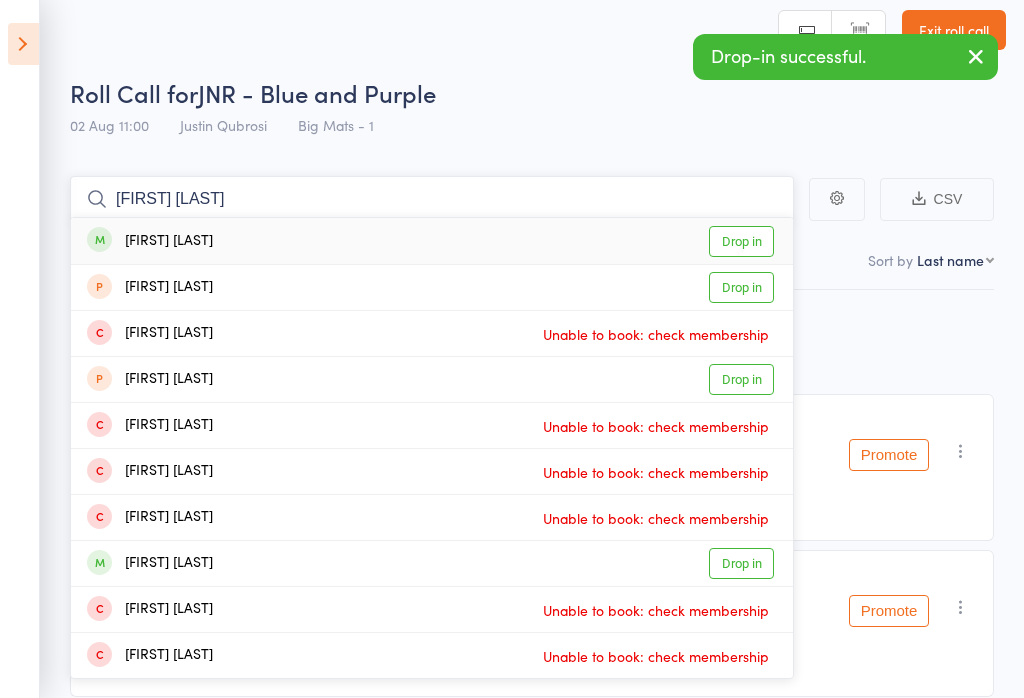 type on "[FIRST] [LAST]" 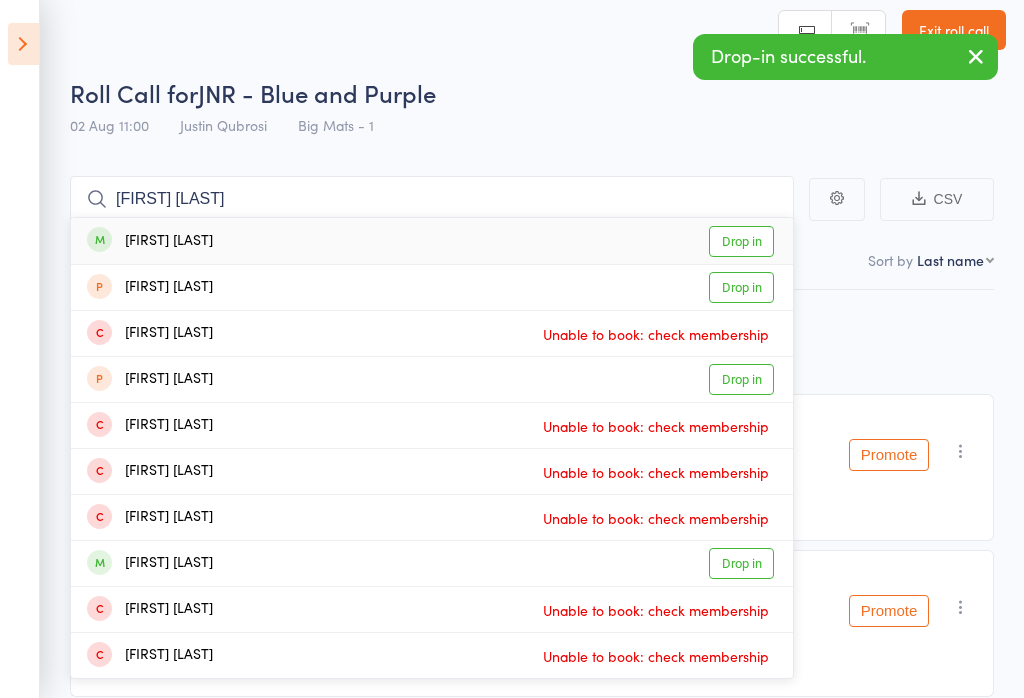 click on "Drop in" at bounding box center (741, 241) 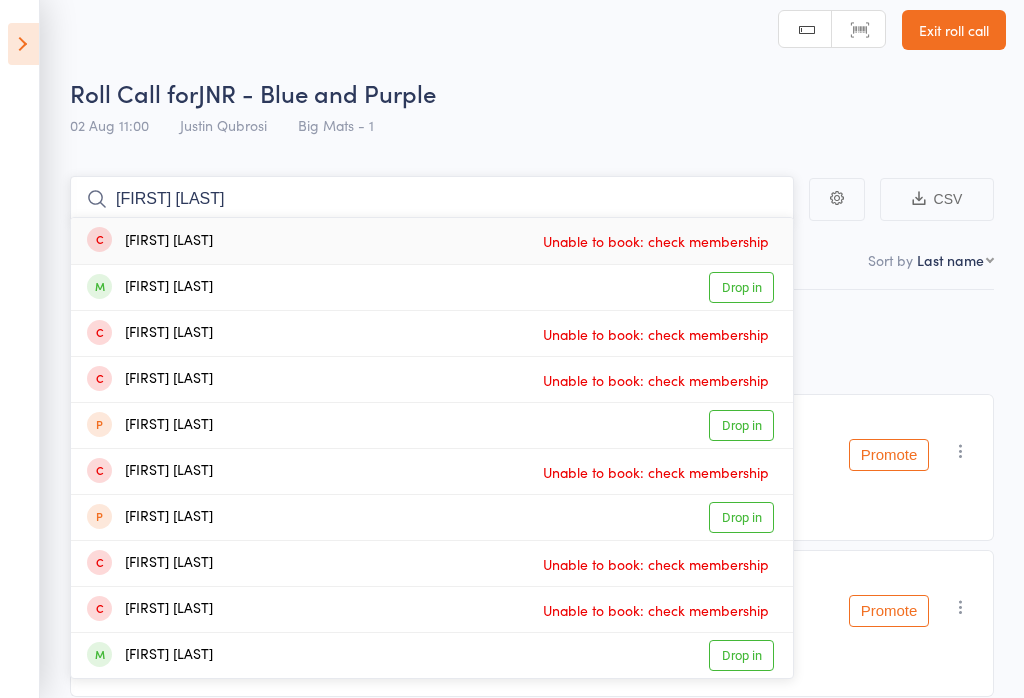 scroll, scrollTop: 10, scrollLeft: 0, axis: vertical 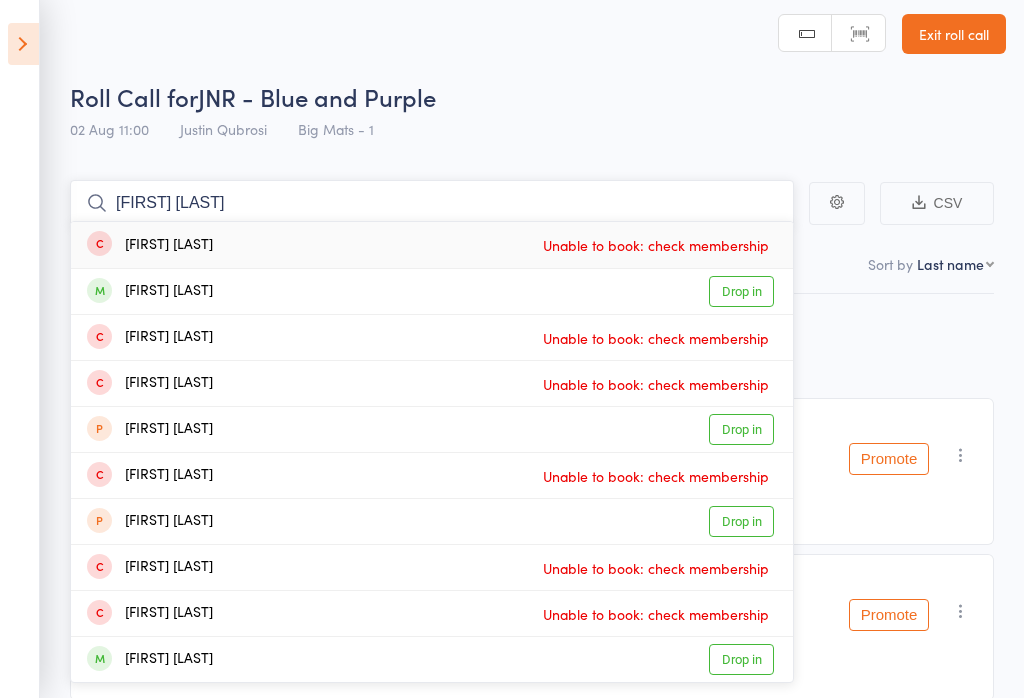 type on "[FIRST] [LAST]" 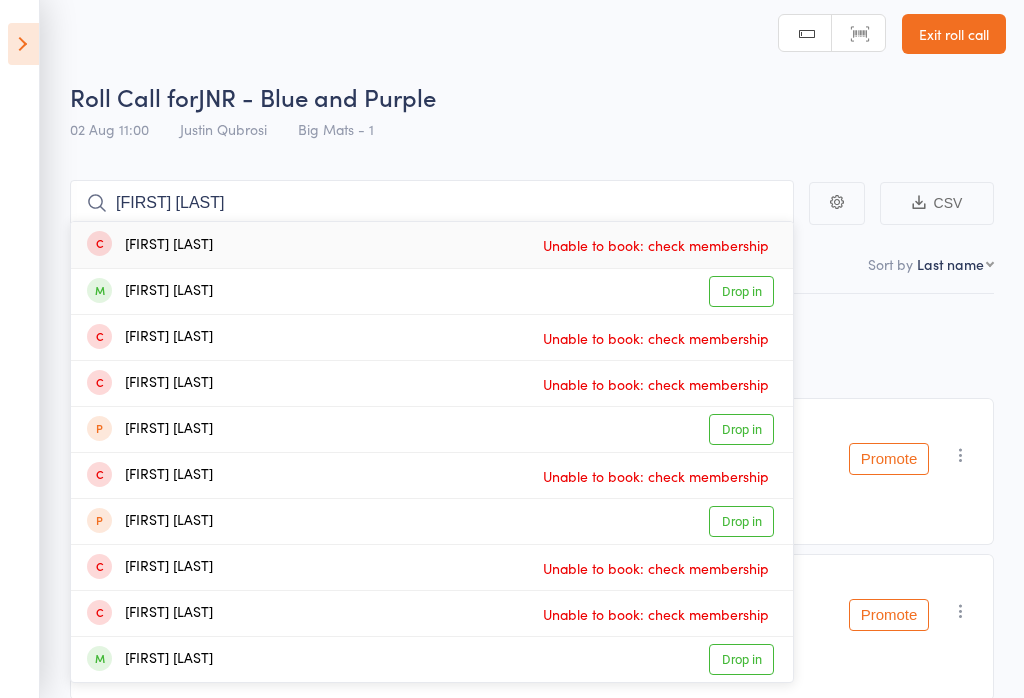 click on "Drop in" at bounding box center [741, 291] 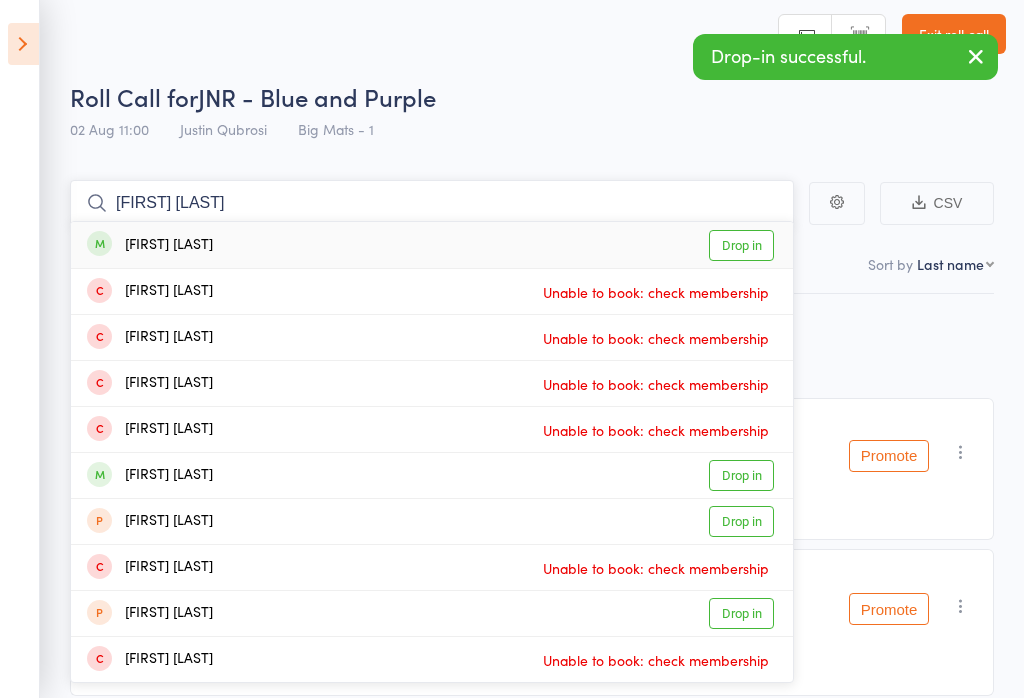 type on "[FIRST] [LAST]" 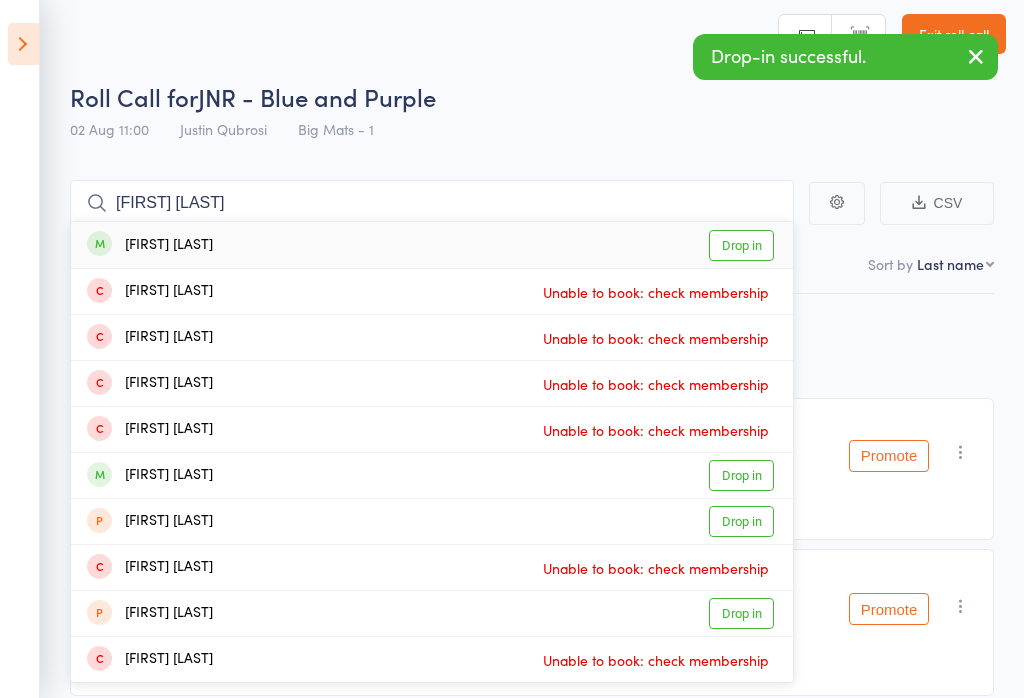 click on "Drop in" at bounding box center (741, 245) 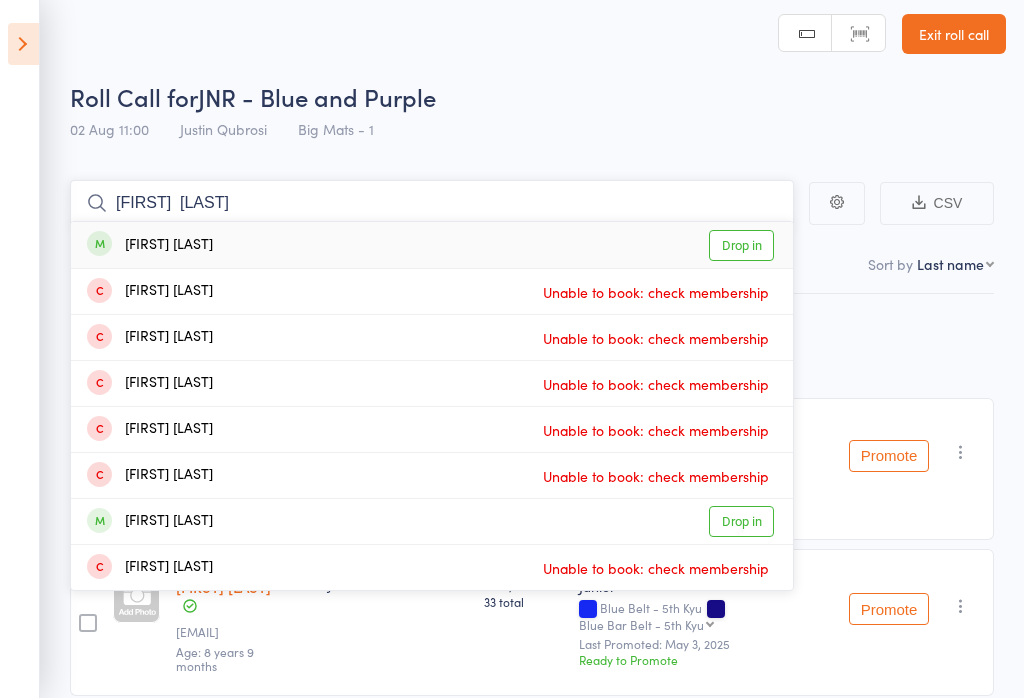 type on "[FIRST]  [LAST]" 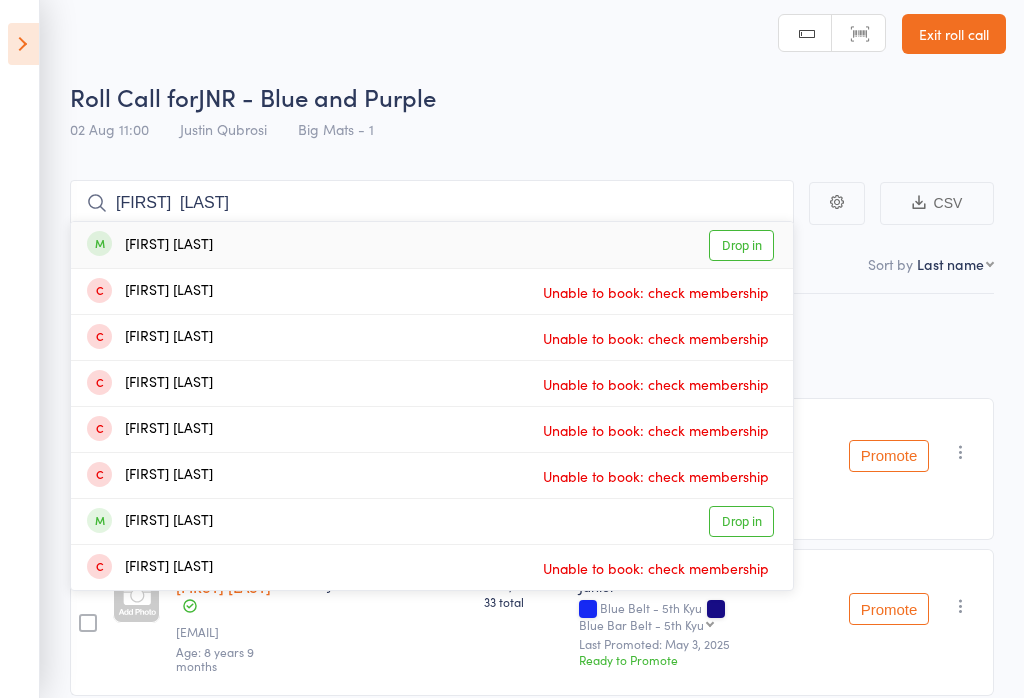 click on "Drop in" at bounding box center [741, 245] 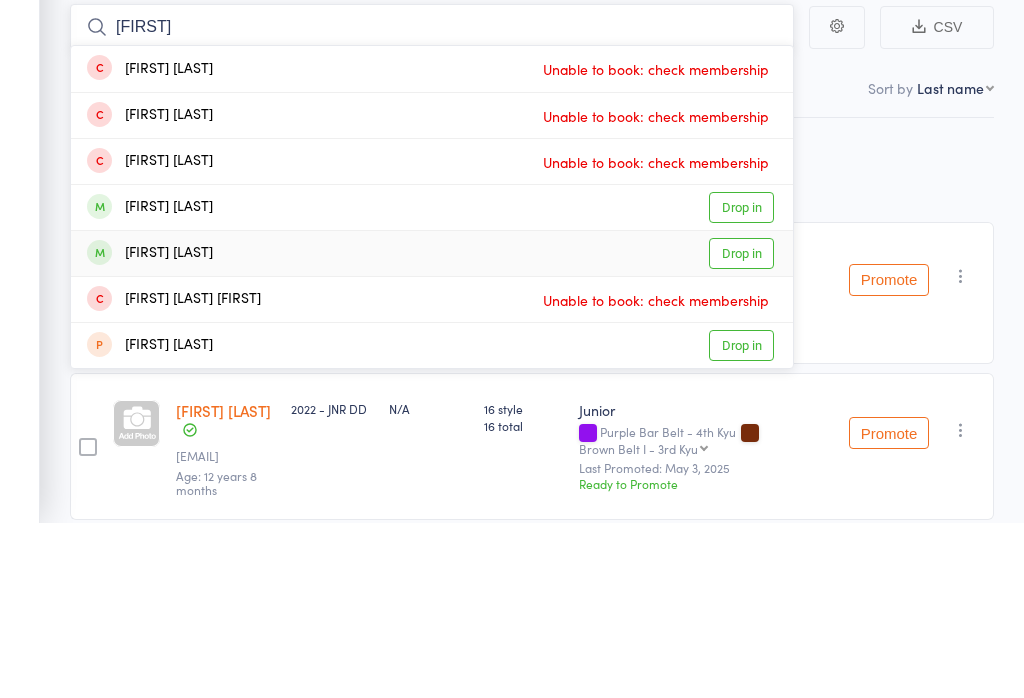 type on "[FIRST]" 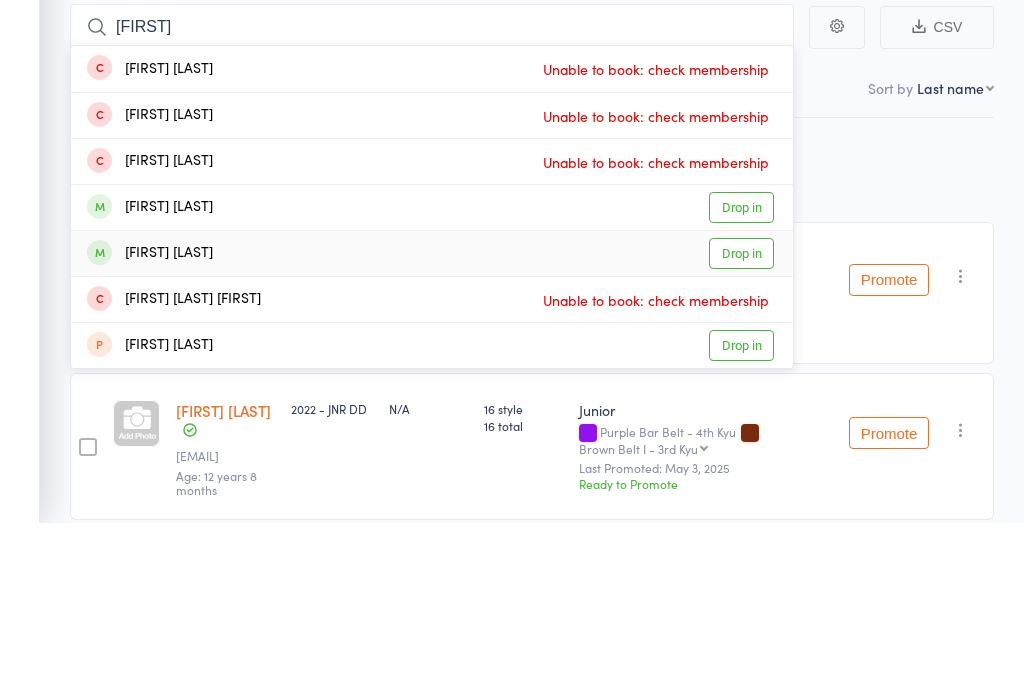 click on "Drop in" at bounding box center (741, 429) 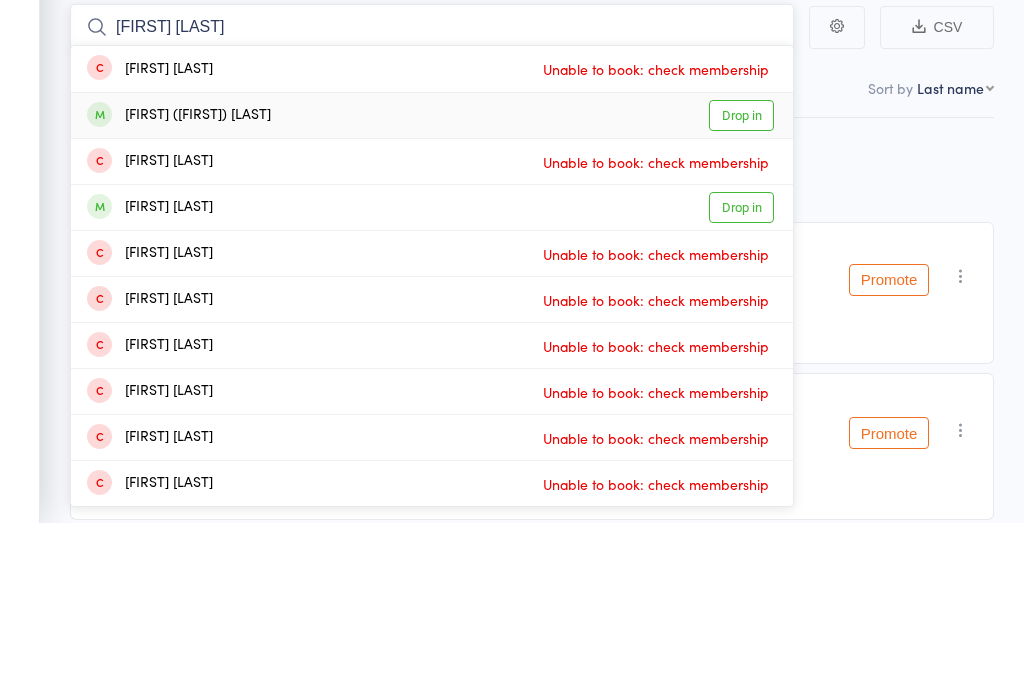 type on "[FIRST] [LAST]" 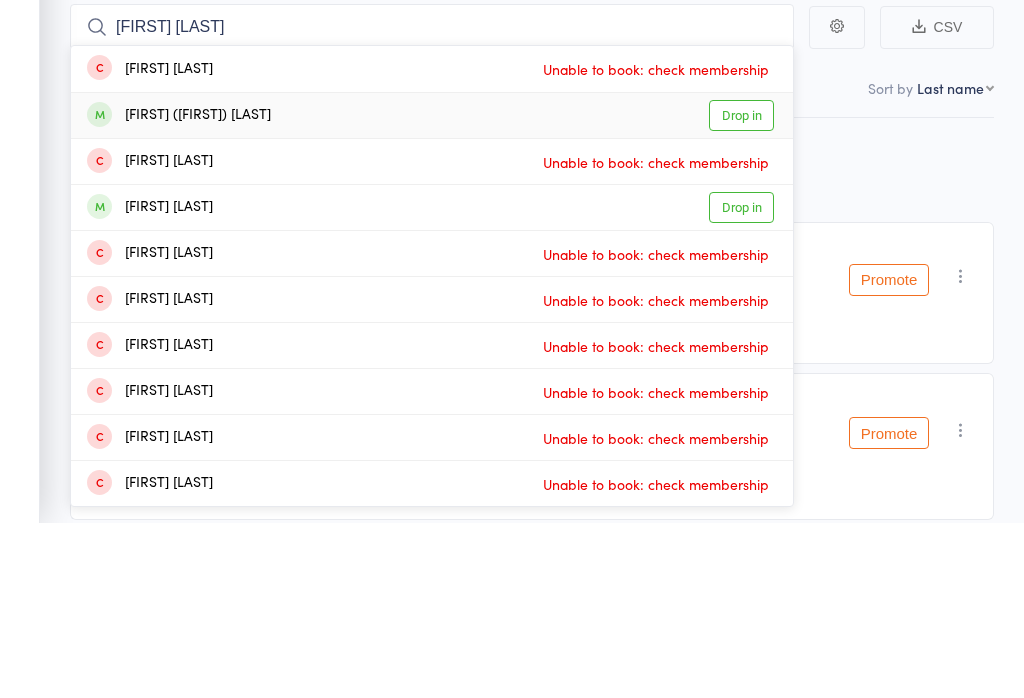 click on "Drop in" at bounding box center [741, 291] 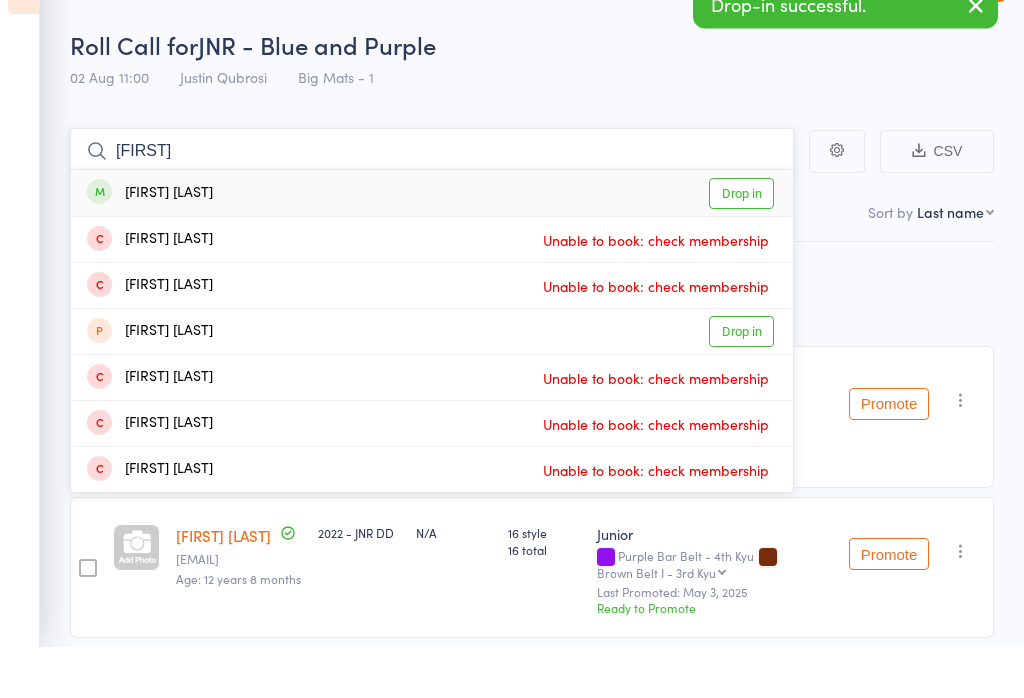 type on "[FIRST]" 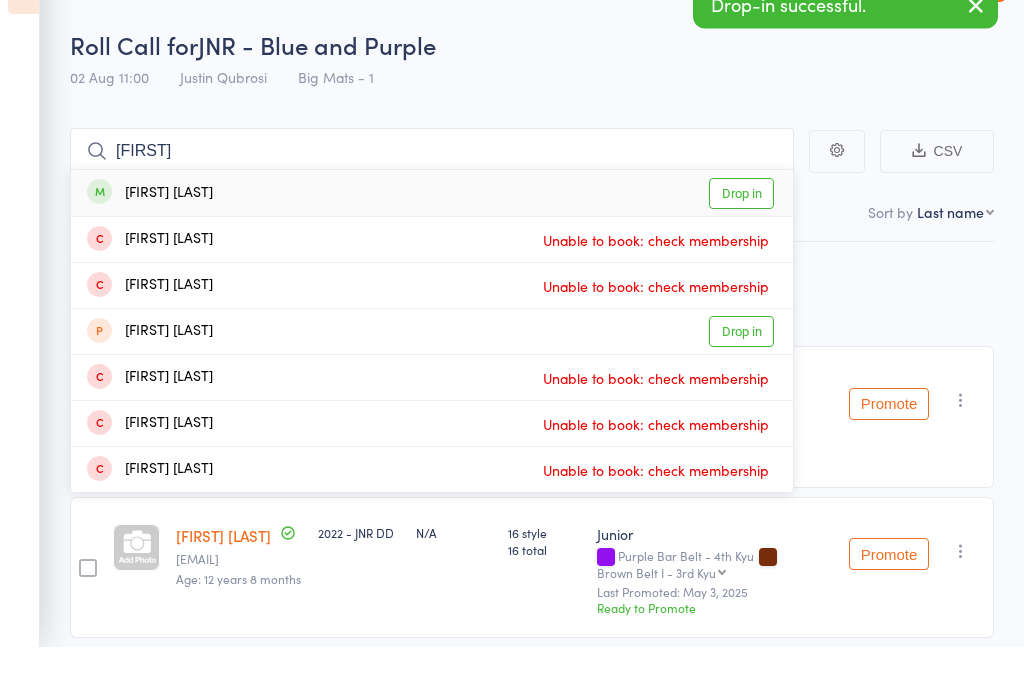 click on "Drop in" at bounding box center [741, 245] 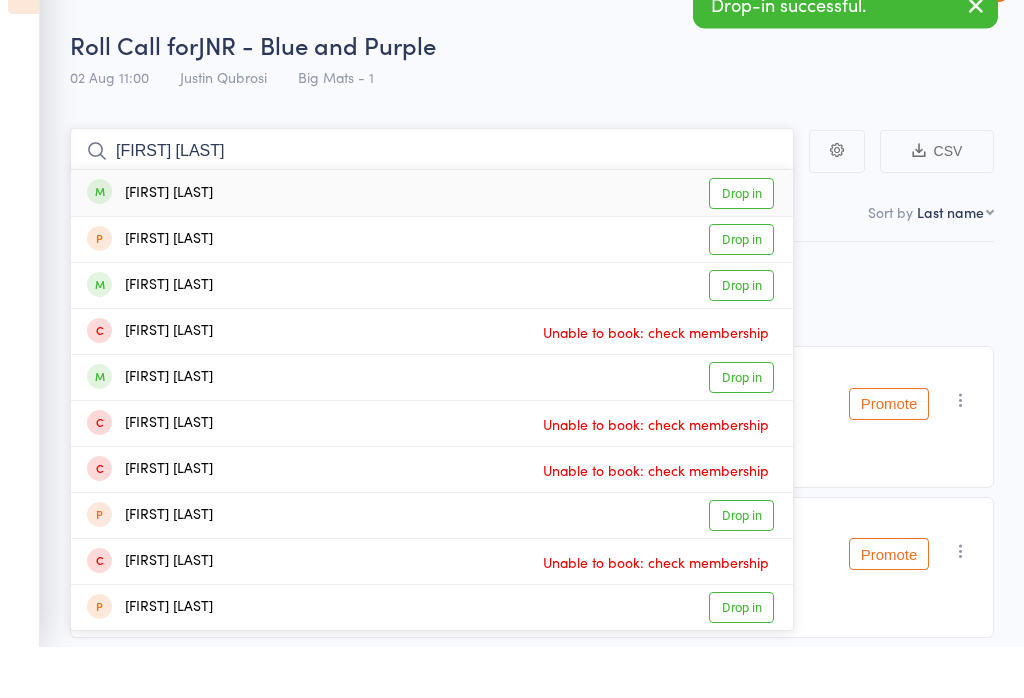 type on "[FIRST] [LAST]" 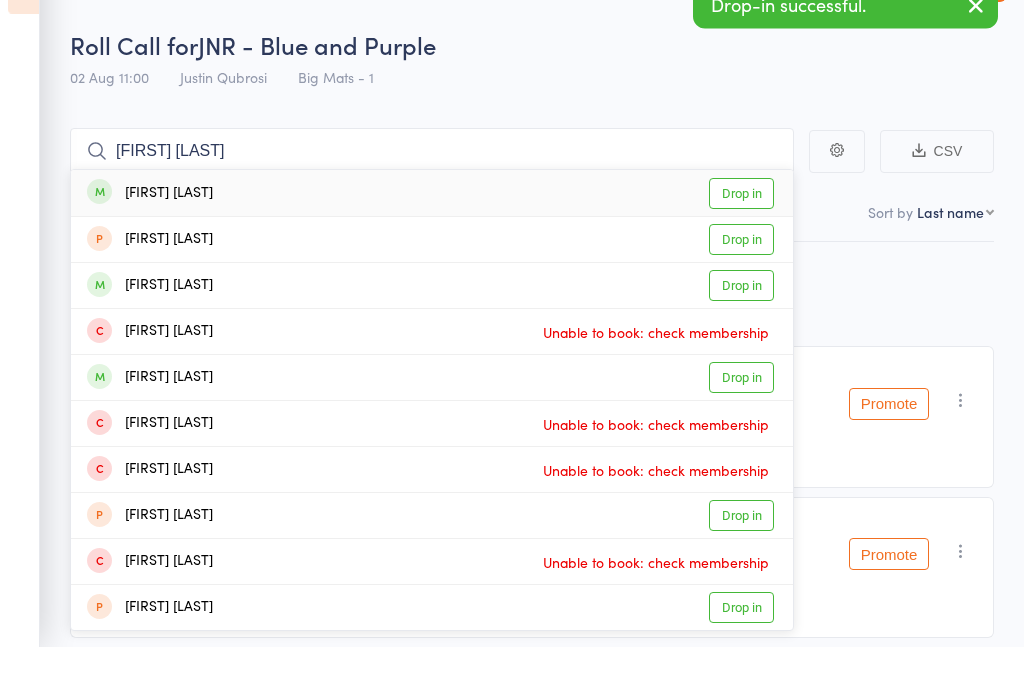click on "Drop in" at bounding box center (741, 245) 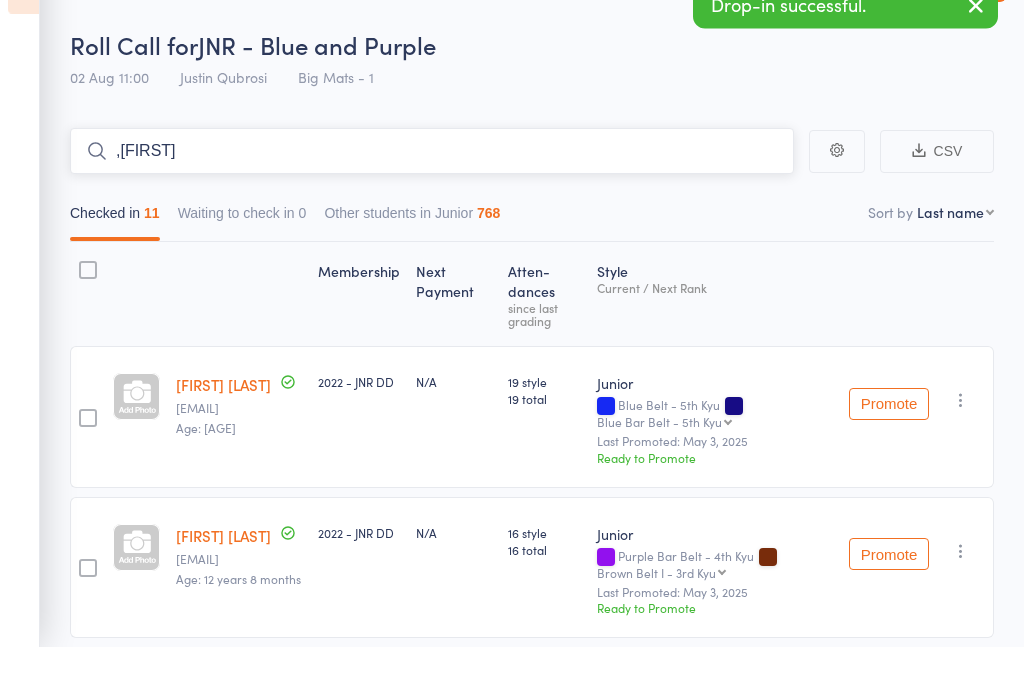 type on "," 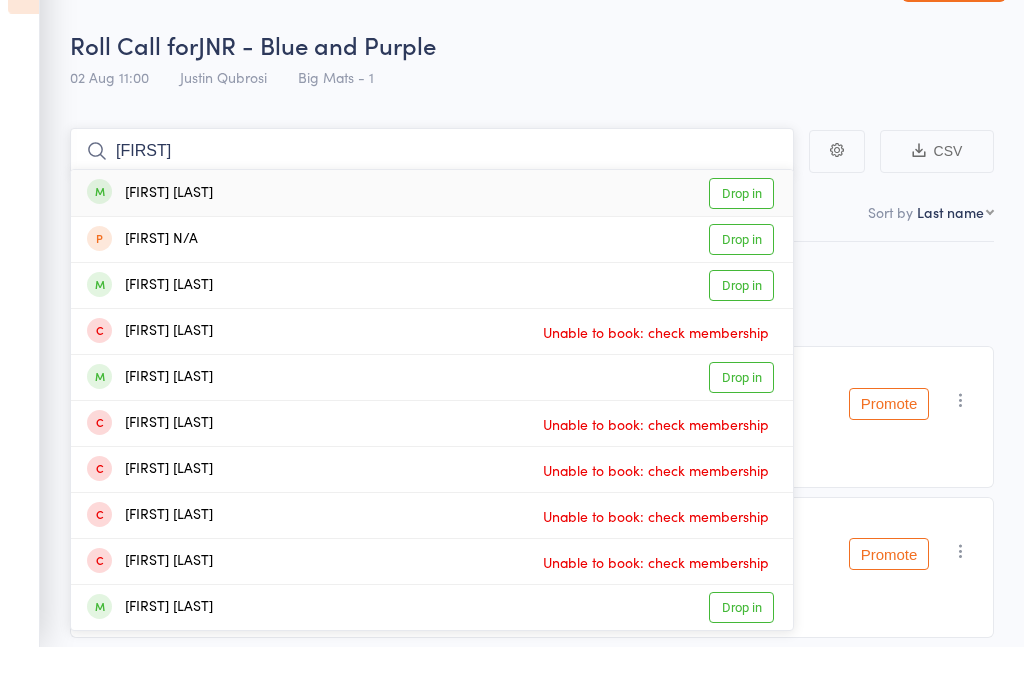 type on "[FIRST]" 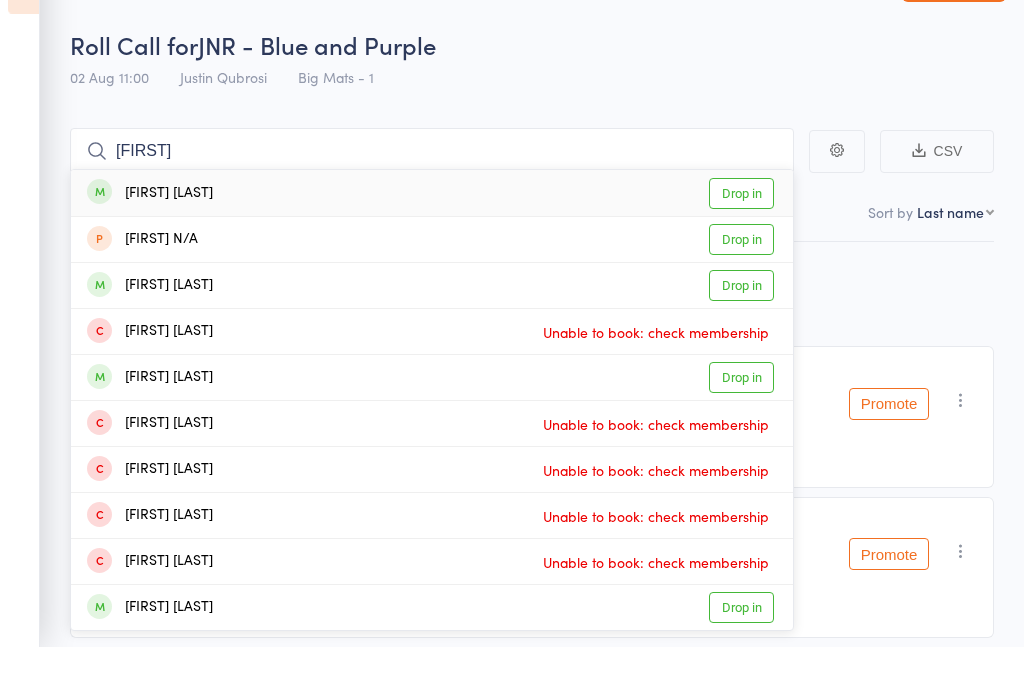 click on "Drop in" at bounding box center [741, 245] 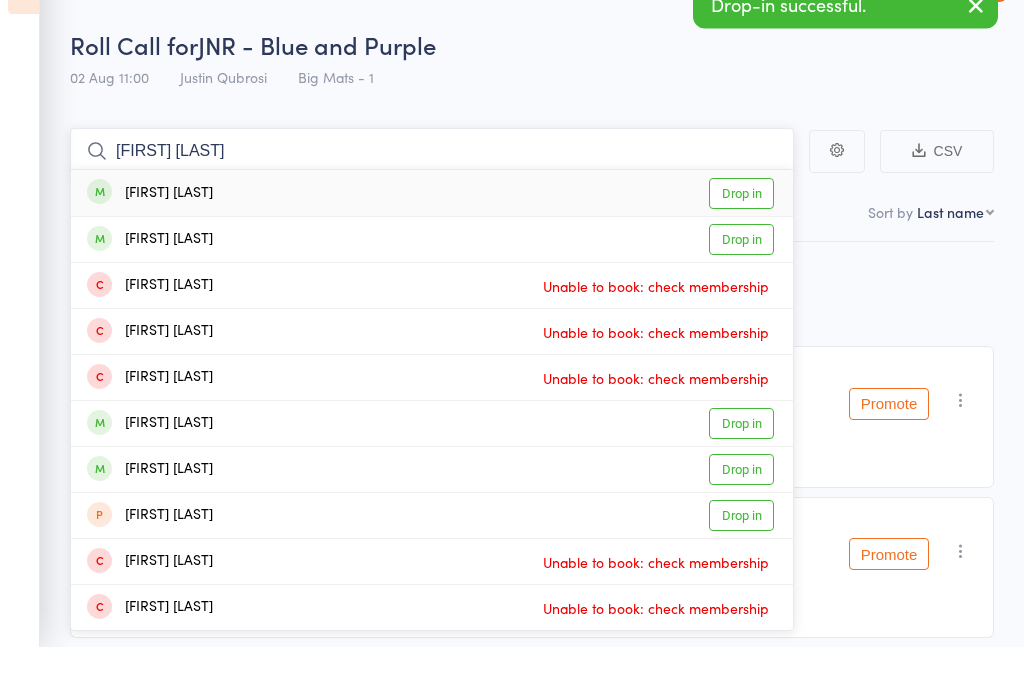 type on "[FIRST] [LAST]" 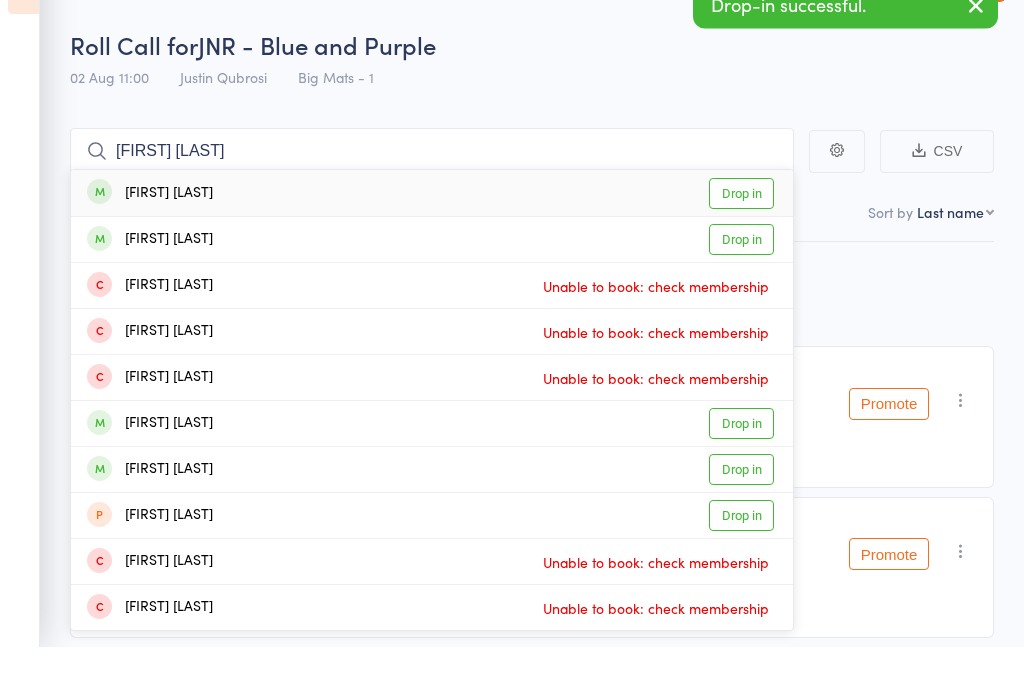 click on "Drop in" at bounding box center [741, 245] 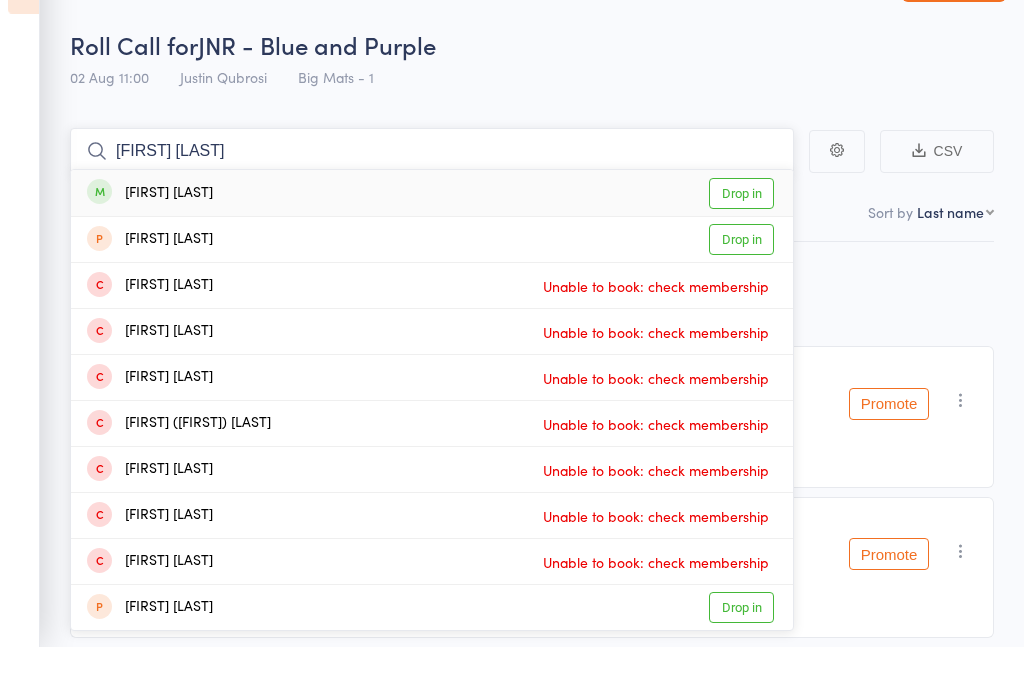type on "[FIRST] [LAST]" 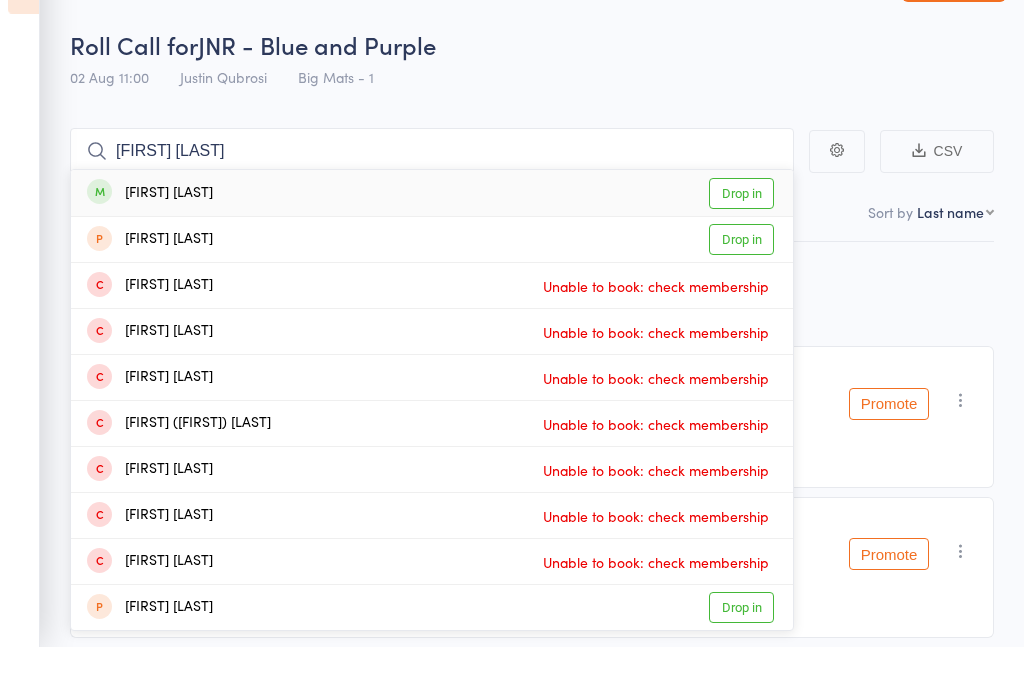 click on "Drop in" at bounding box center (741, 245) 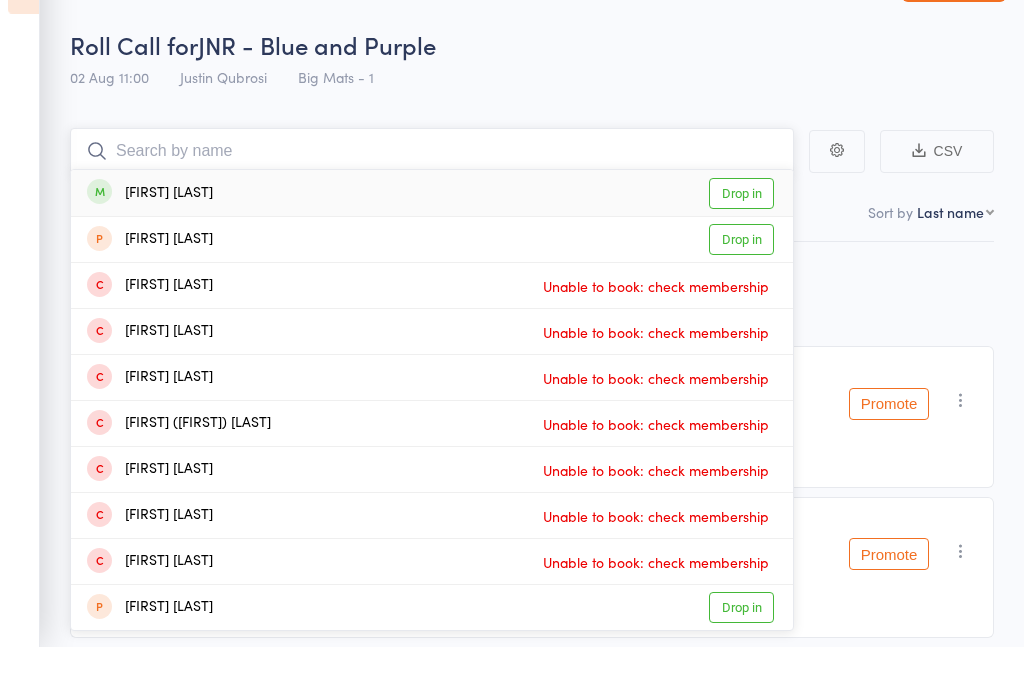 scroll, scrollTop: 62, scrollLeft: 0, axis: vertical 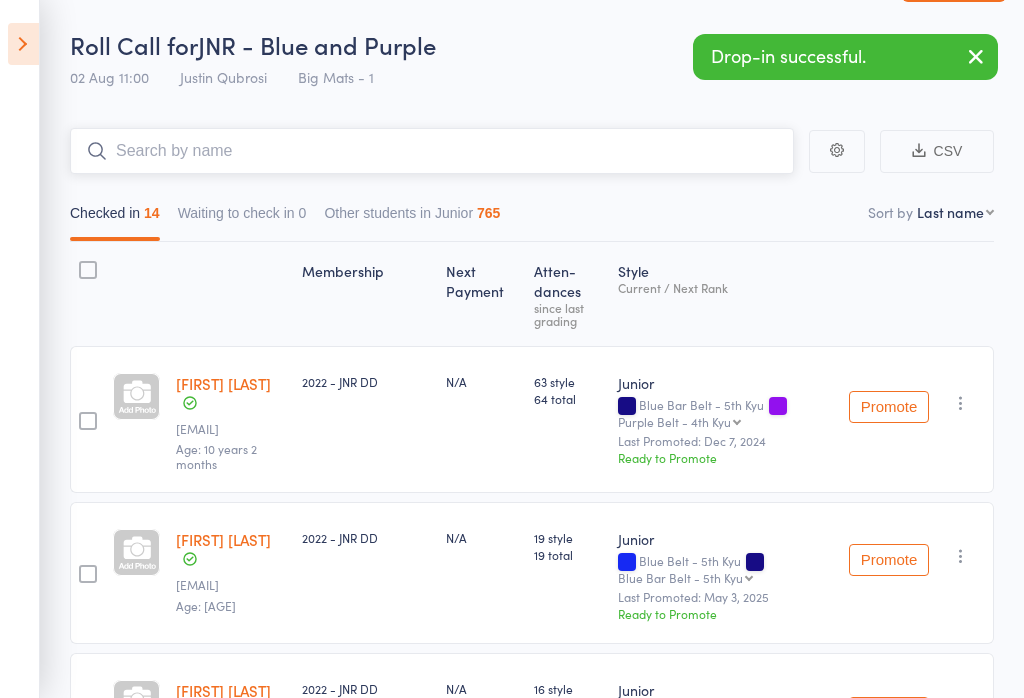 click at bounding box center [432, 151] 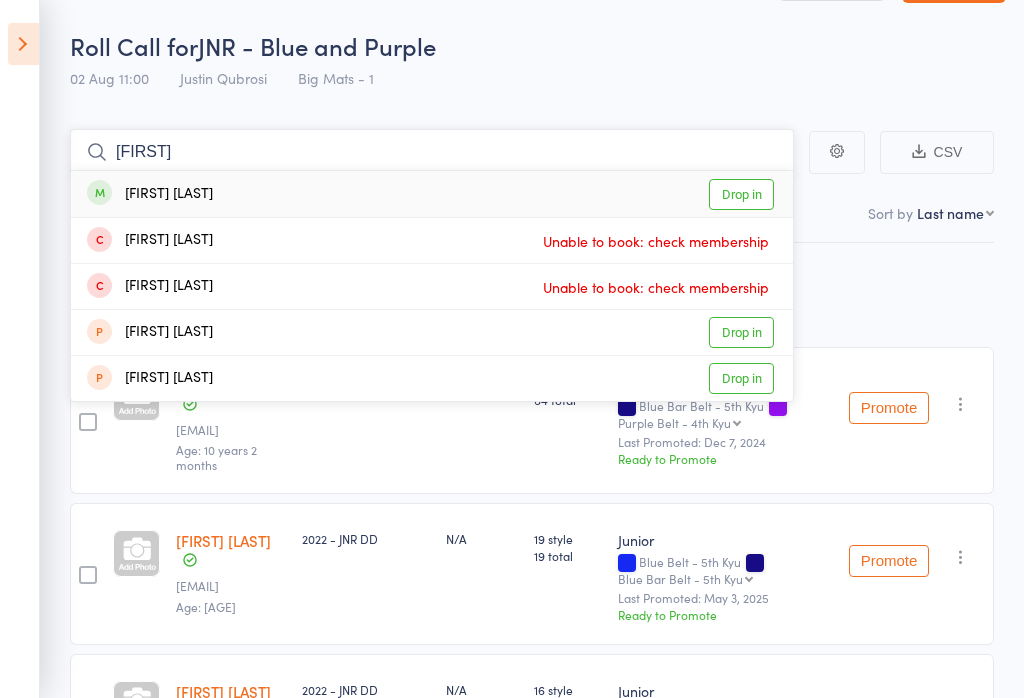 type on "[FIRST]" 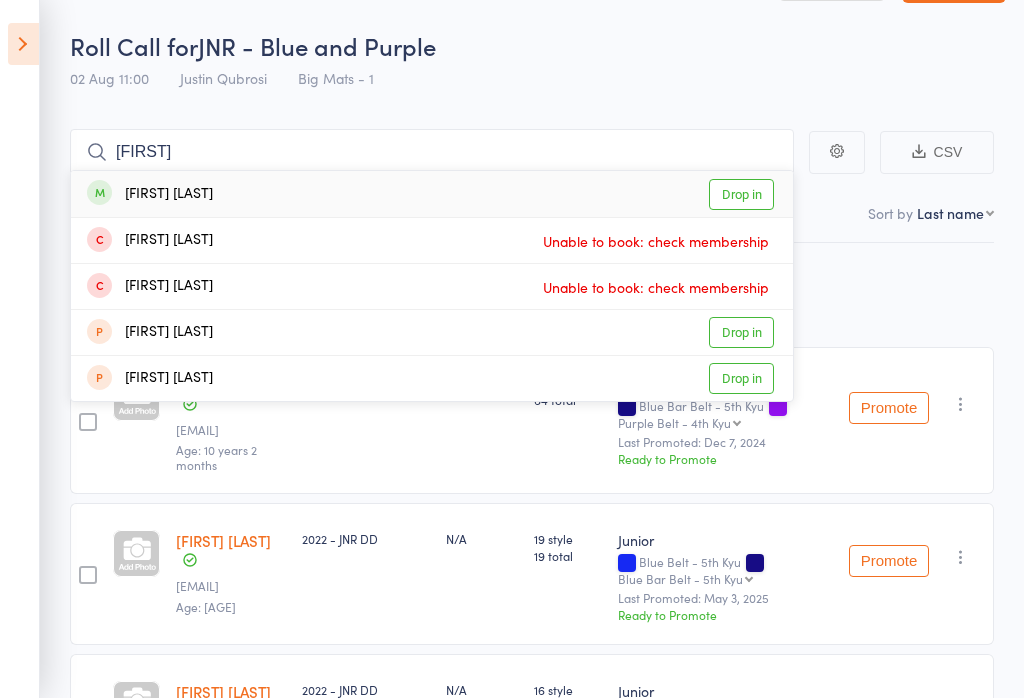 click on "Drop in" at bounding box center [741, 194] 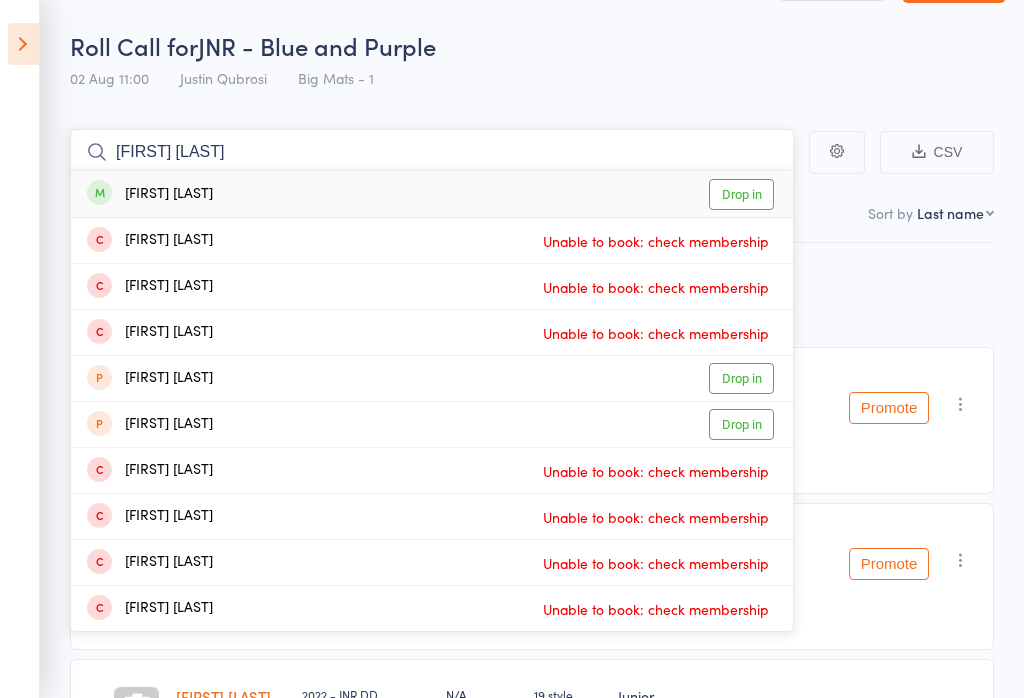 type on "[FIRST] [LAST]" 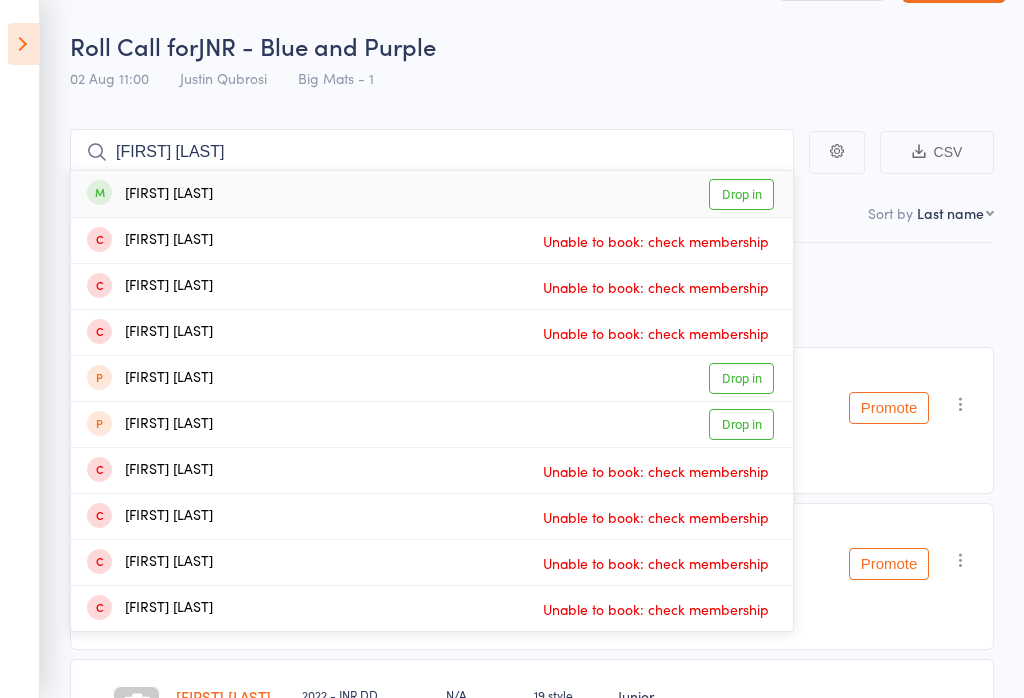 click on "Drop in" at bounding box center (741, 194) 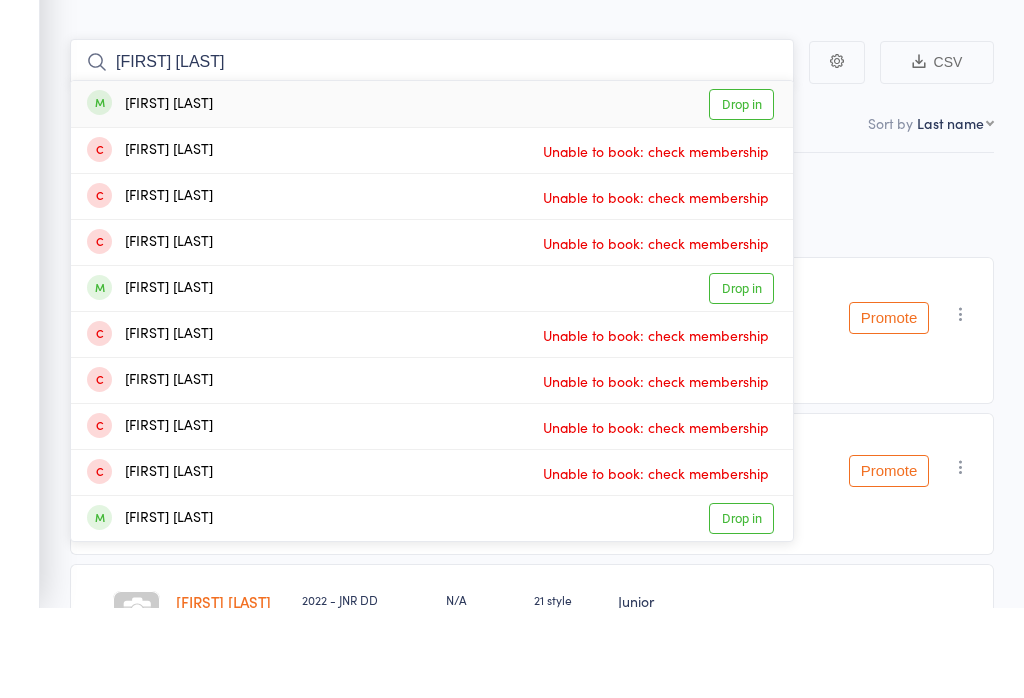 type on "[FIRST] [LAST]" 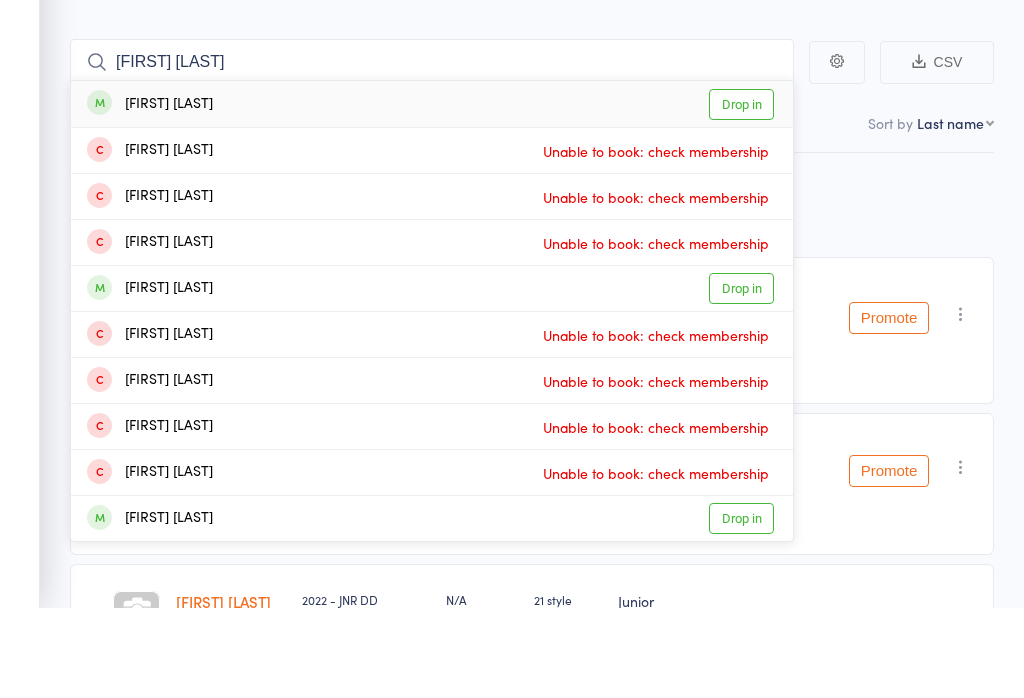 click on "Drop in" at bounding box center [741, 194] 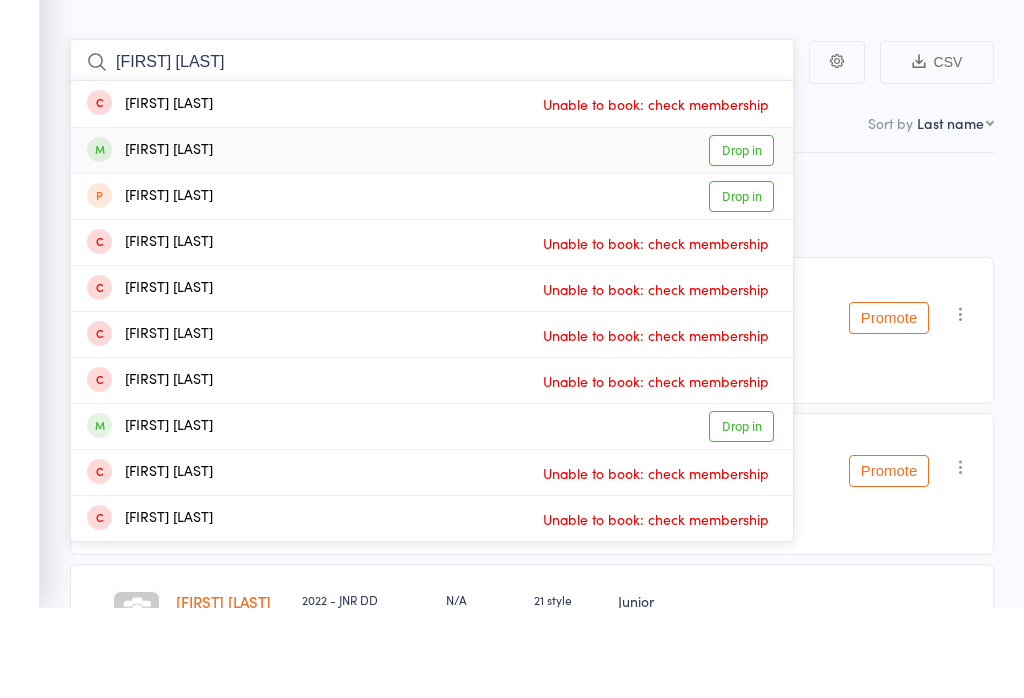 type on "[FIRST] [LAST]" 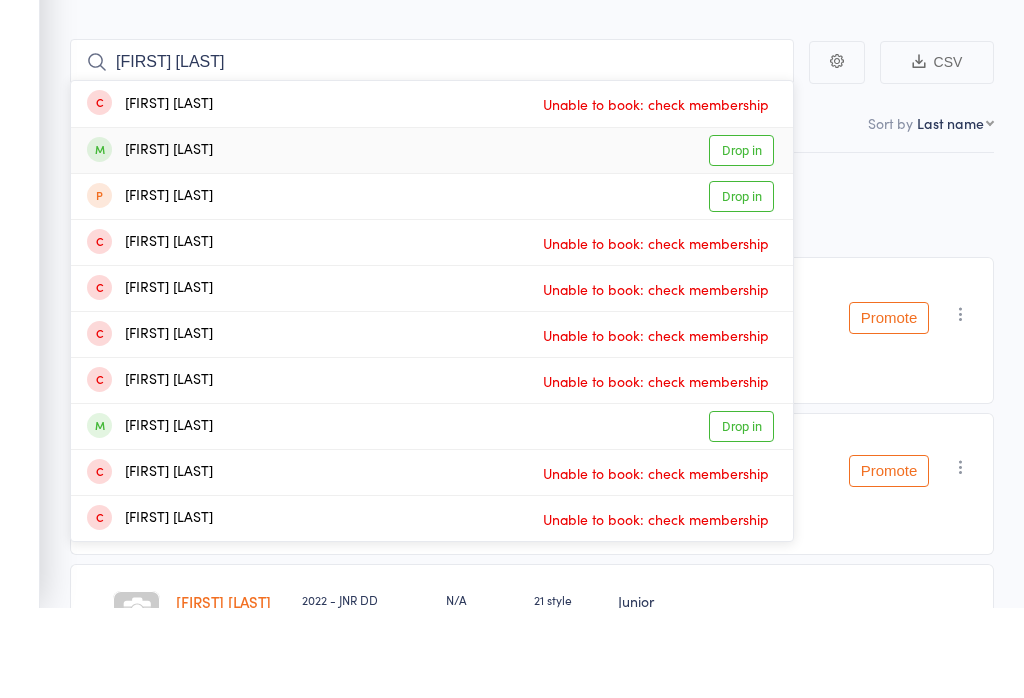 click on "Drop in" at bounding box center [741, 240] 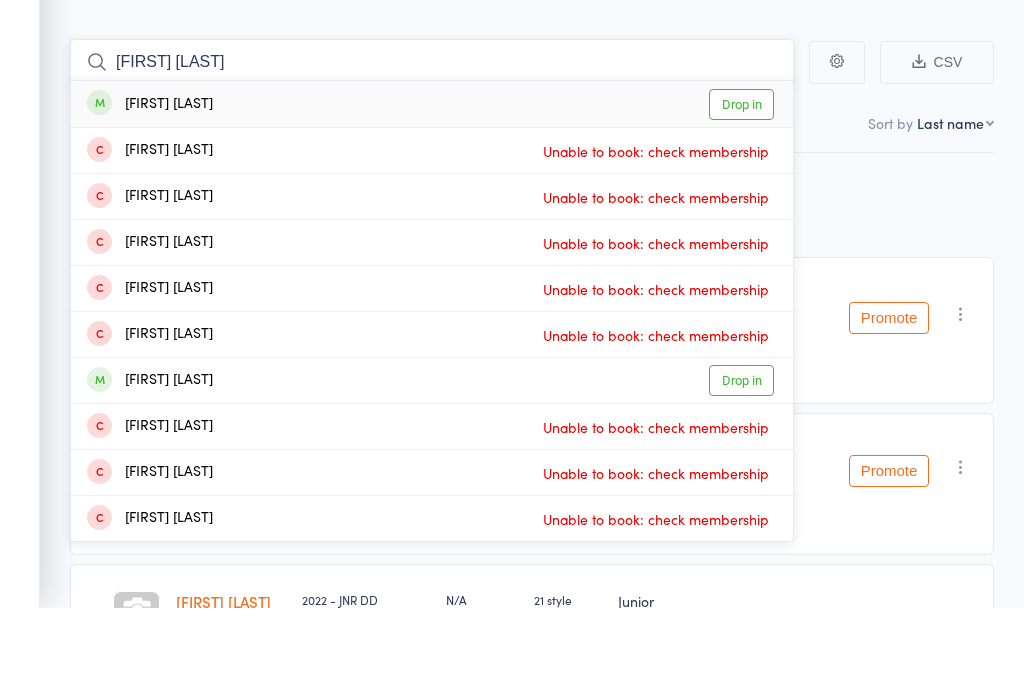 type on "[FIRST] [LAST]" 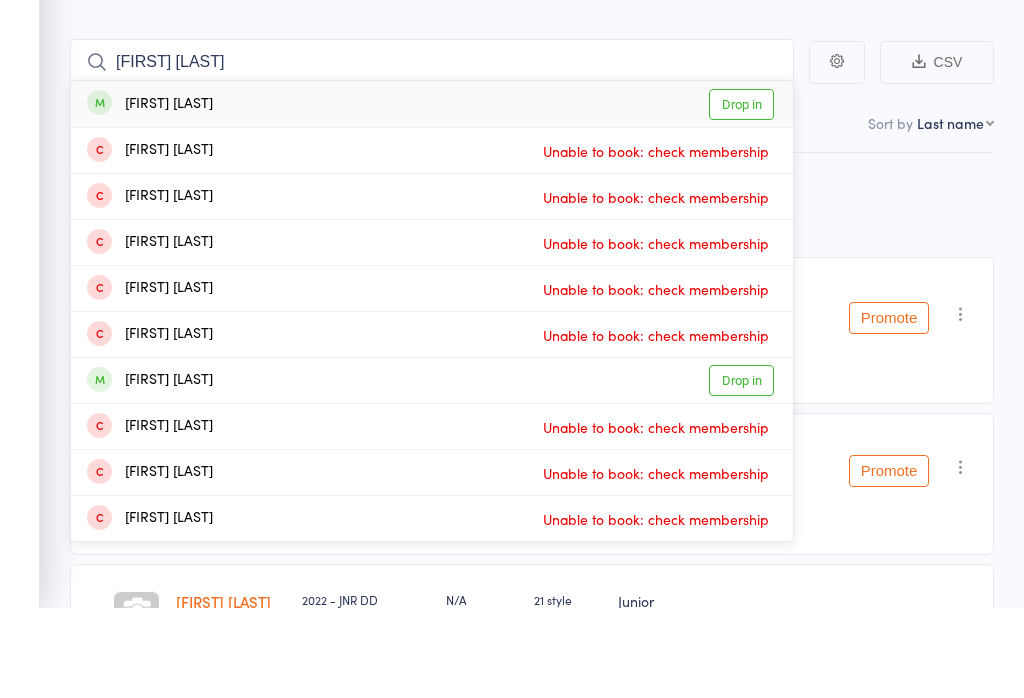 click on "Drop in" at bounding box center (741, 194) 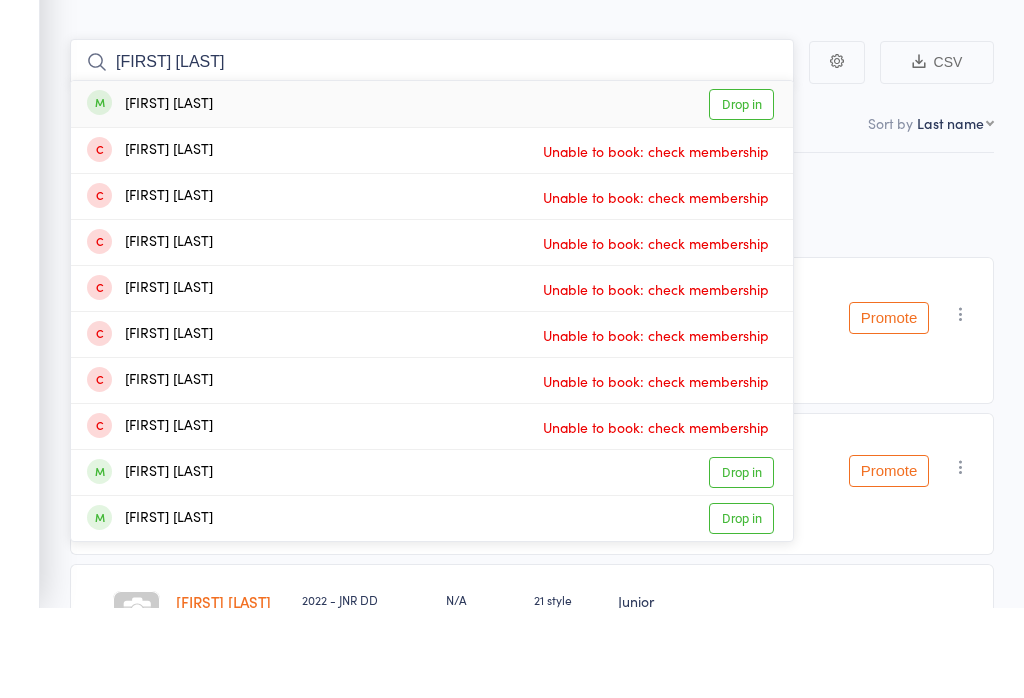 type on "[FIRST] [LAST]" 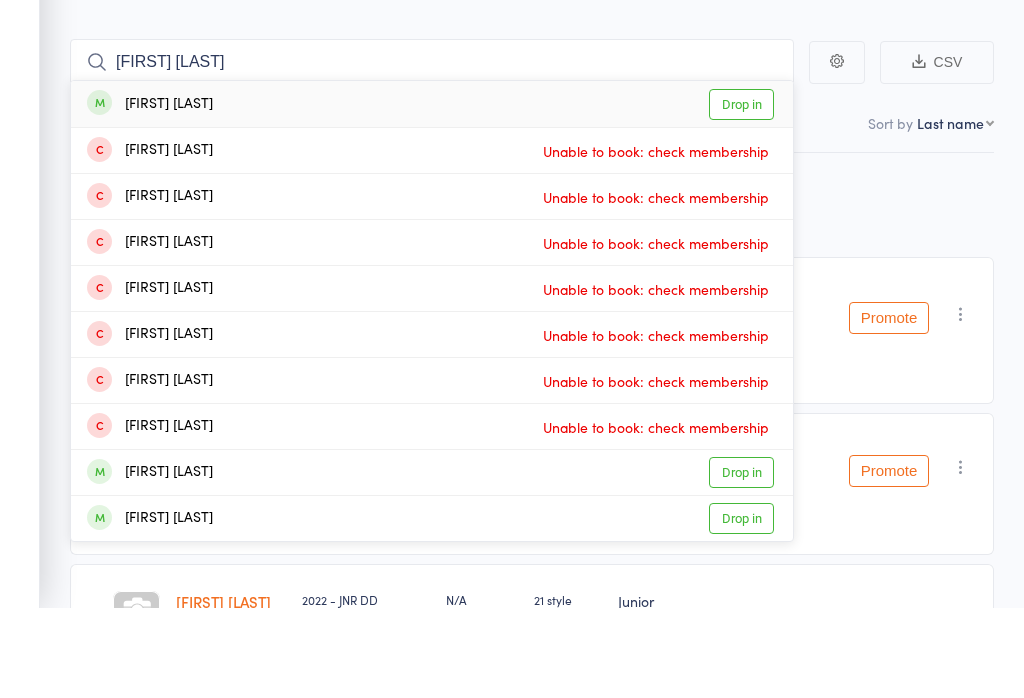 click on "Drop in" at bounding box center (741, 194) 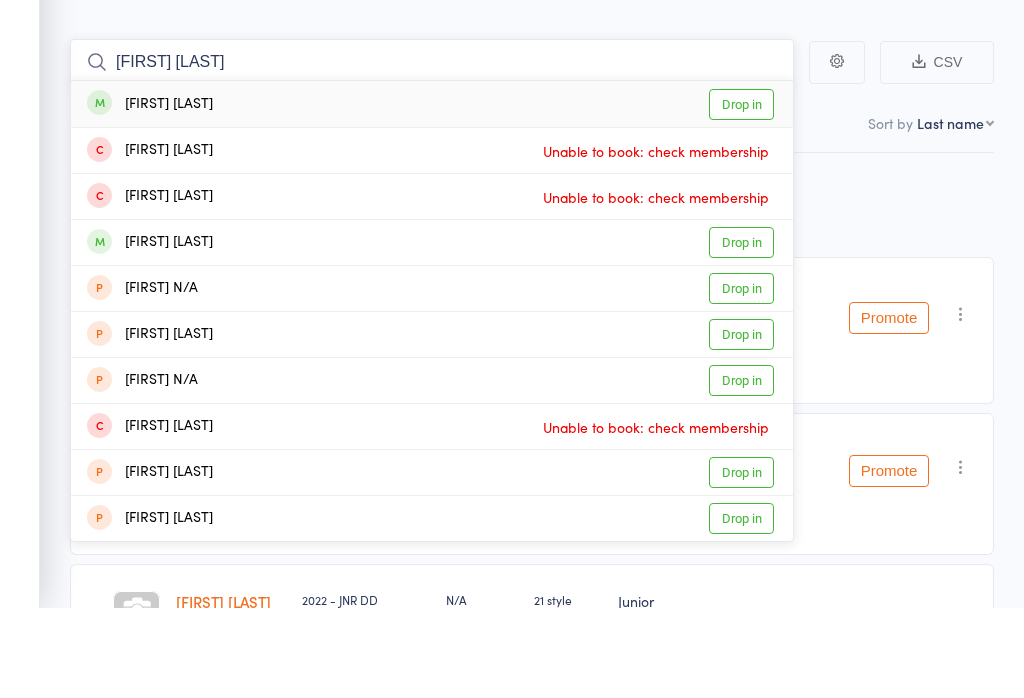 type on "[FIRST] [LAST]" 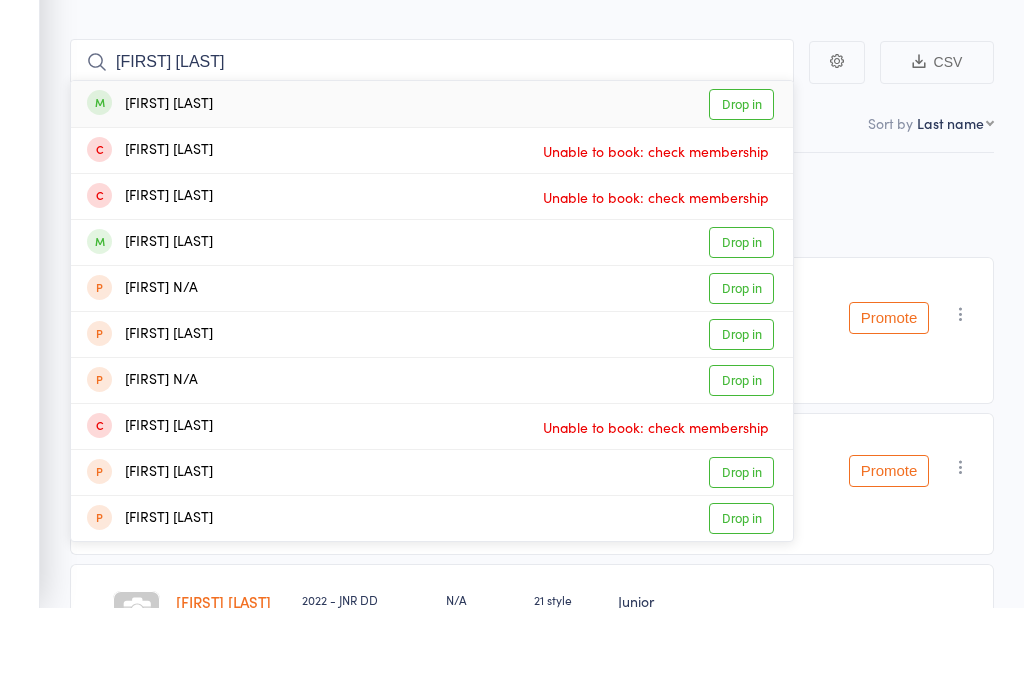 click on "Drop in" at bounding box center (741, 194) 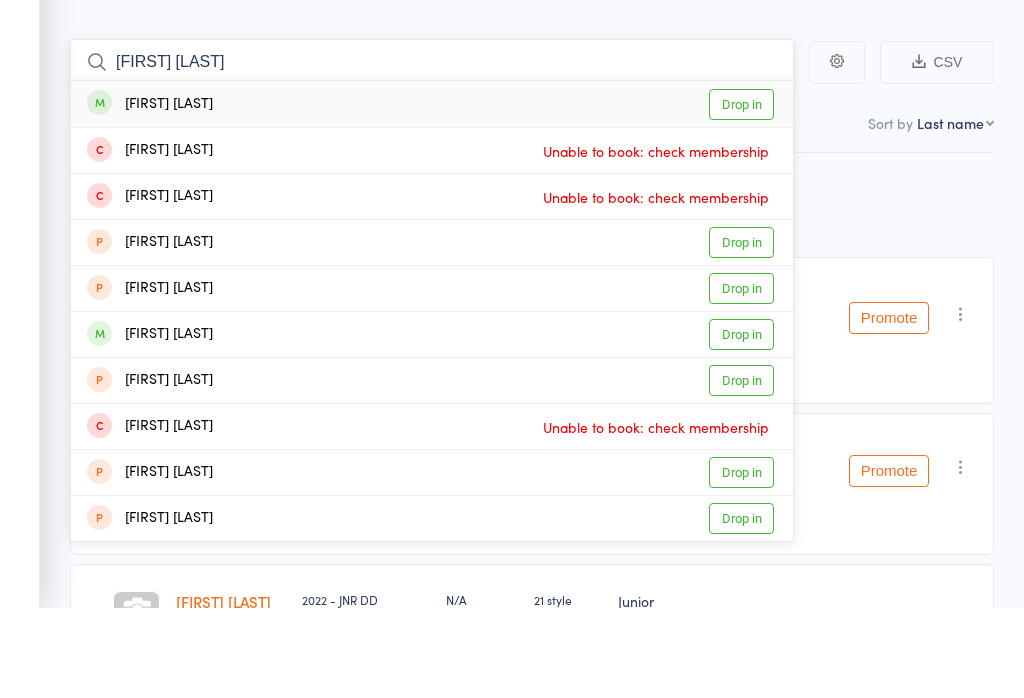type on "[FIRST] [LAST]" 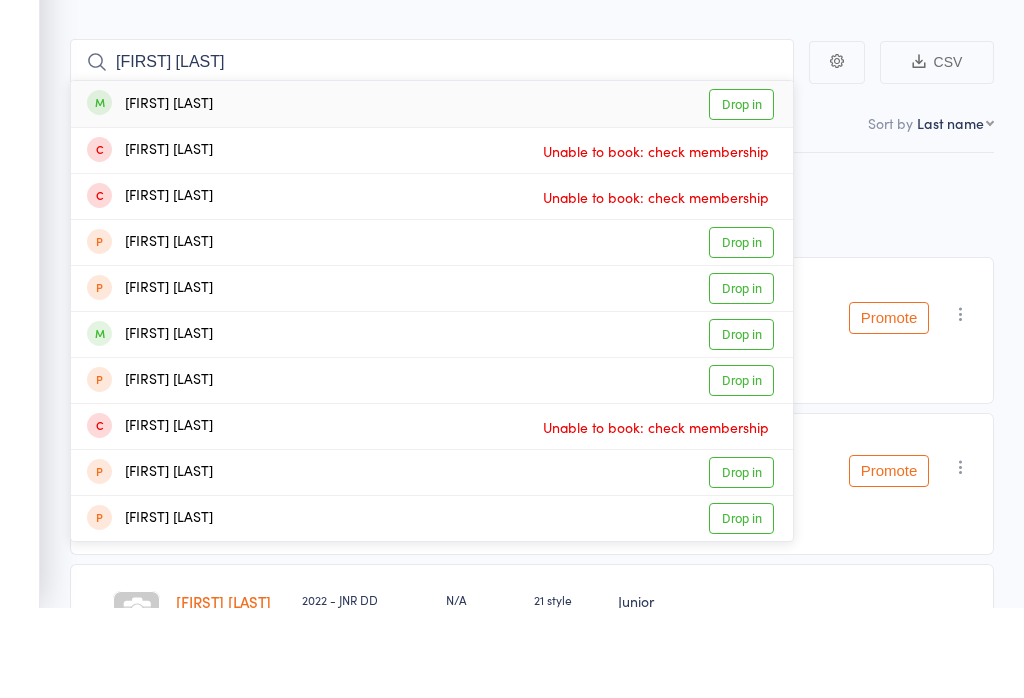 click on "Drop in" at bounding box center (741, 194) 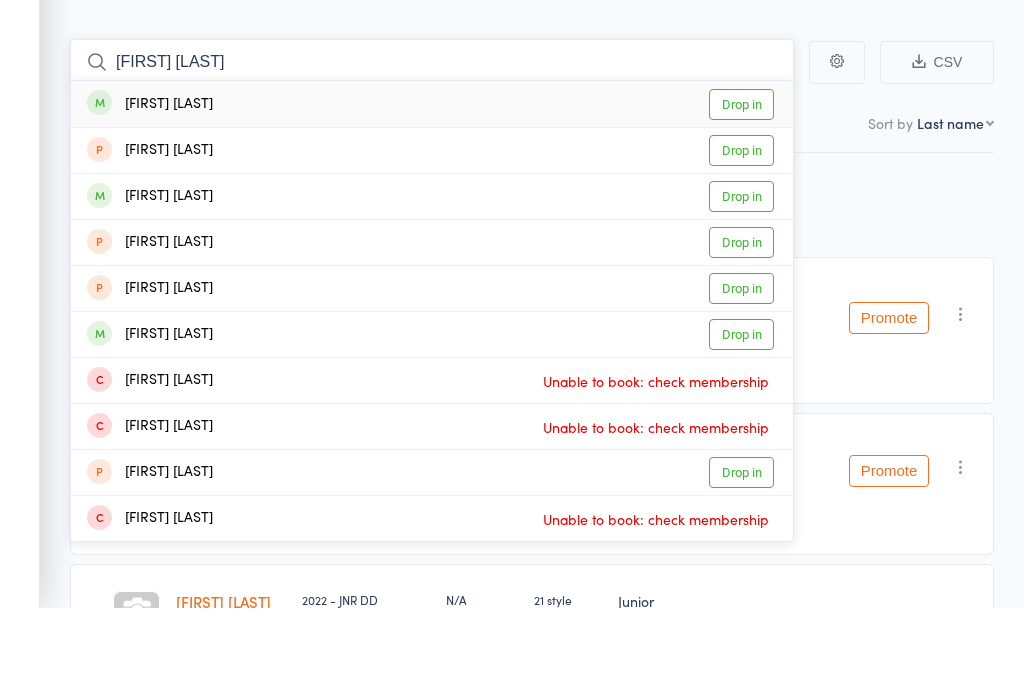 type on "[FIRST] [LAST]" 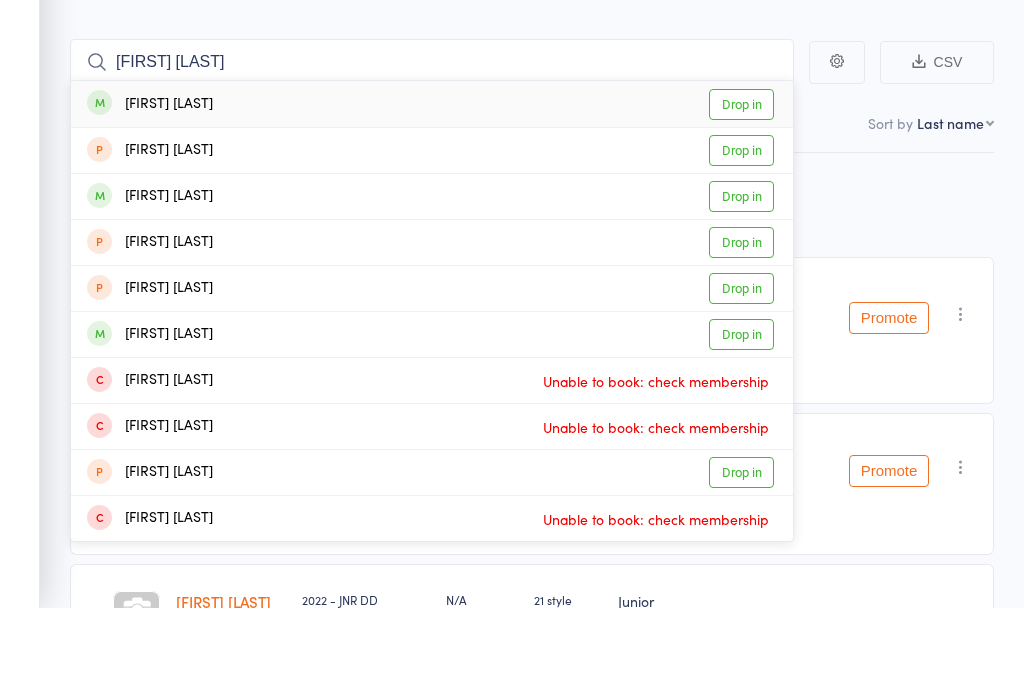 click on "Drop in" at bounding box center [741, 194] 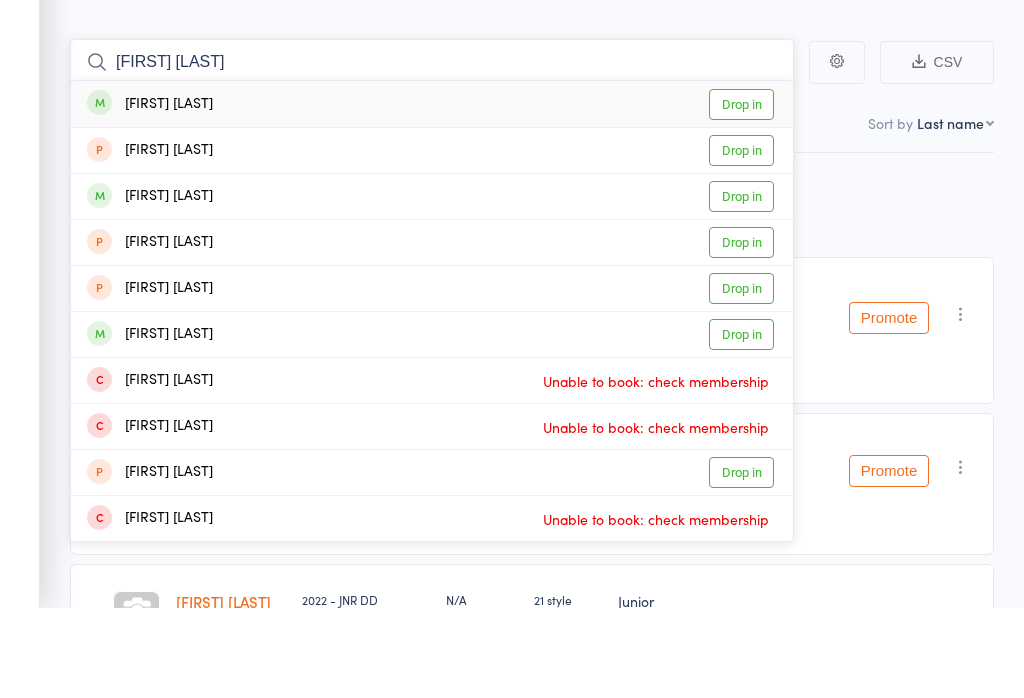 type 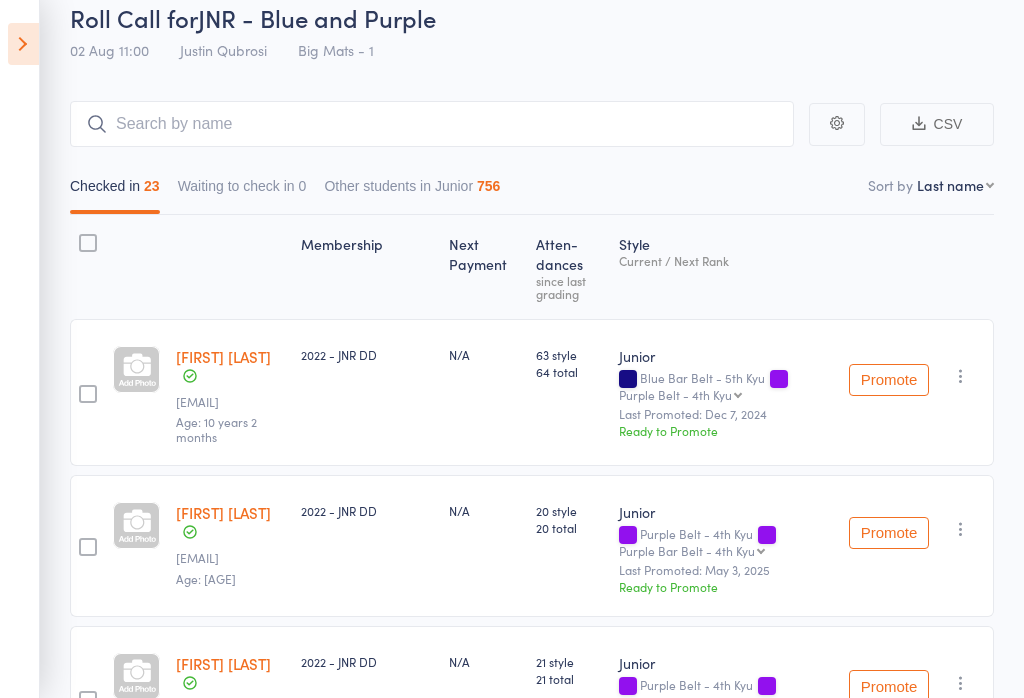 scroll, scrollTop: 0, scrollLeft: 0, axis: both 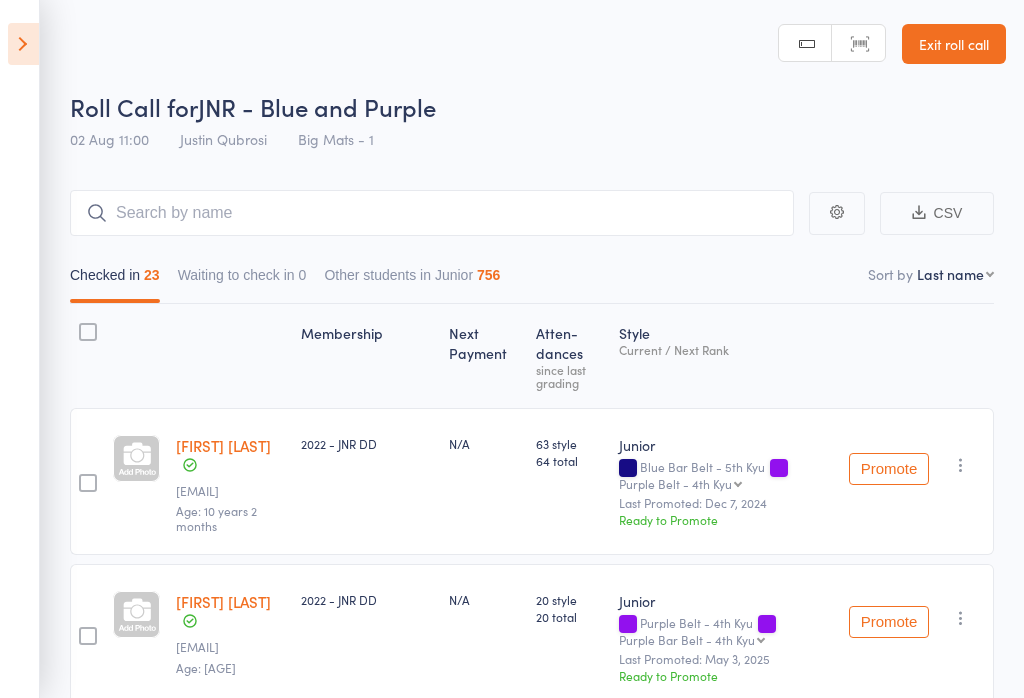 click on "Exit roll call" at bounding box center (954, 44) 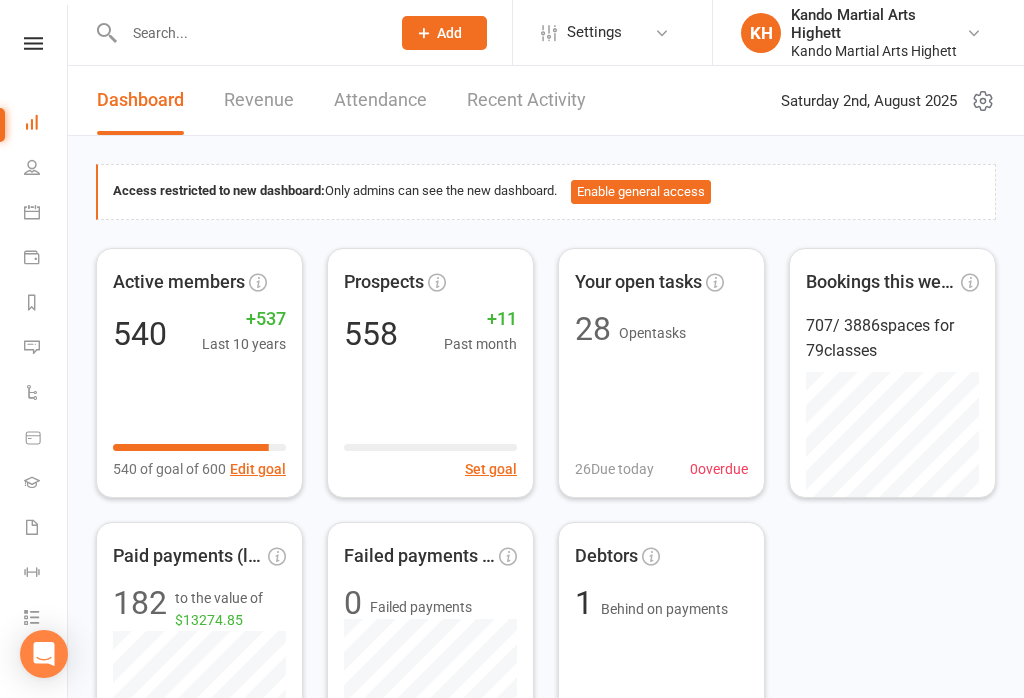 scroll, scrollTop: 0, scrollLeft: 0, axis: both 